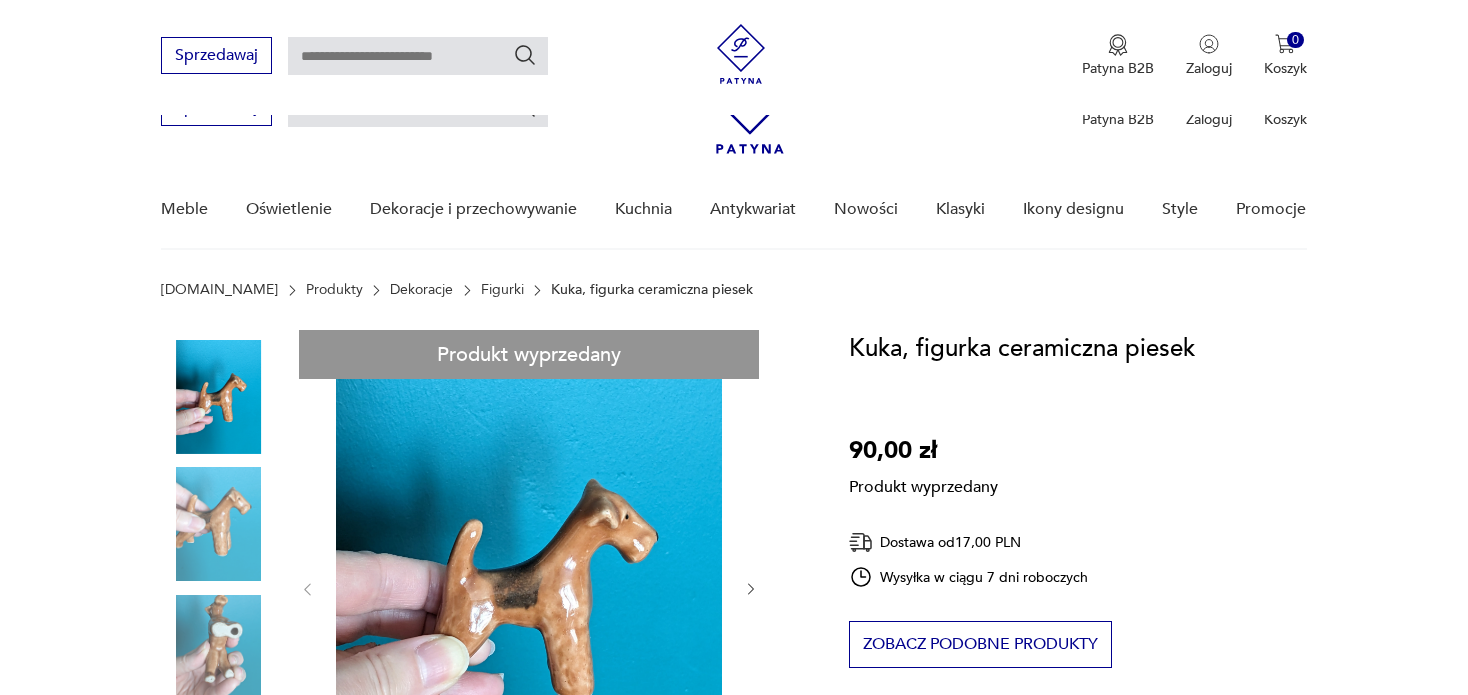 scroll, scrollTop: 200, scrollLeft: 0, axis: vertical 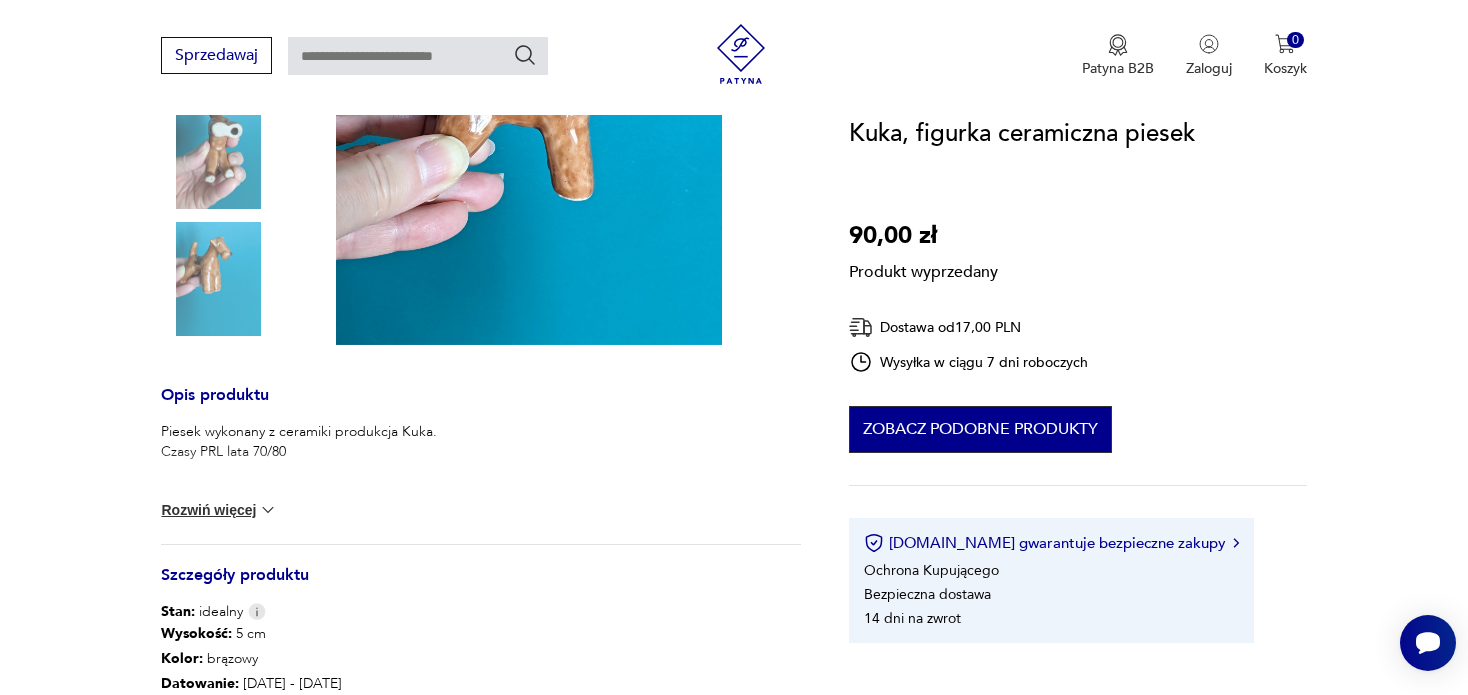 click on "Zobacz podobne produkty" at bounding box center [980, 429] 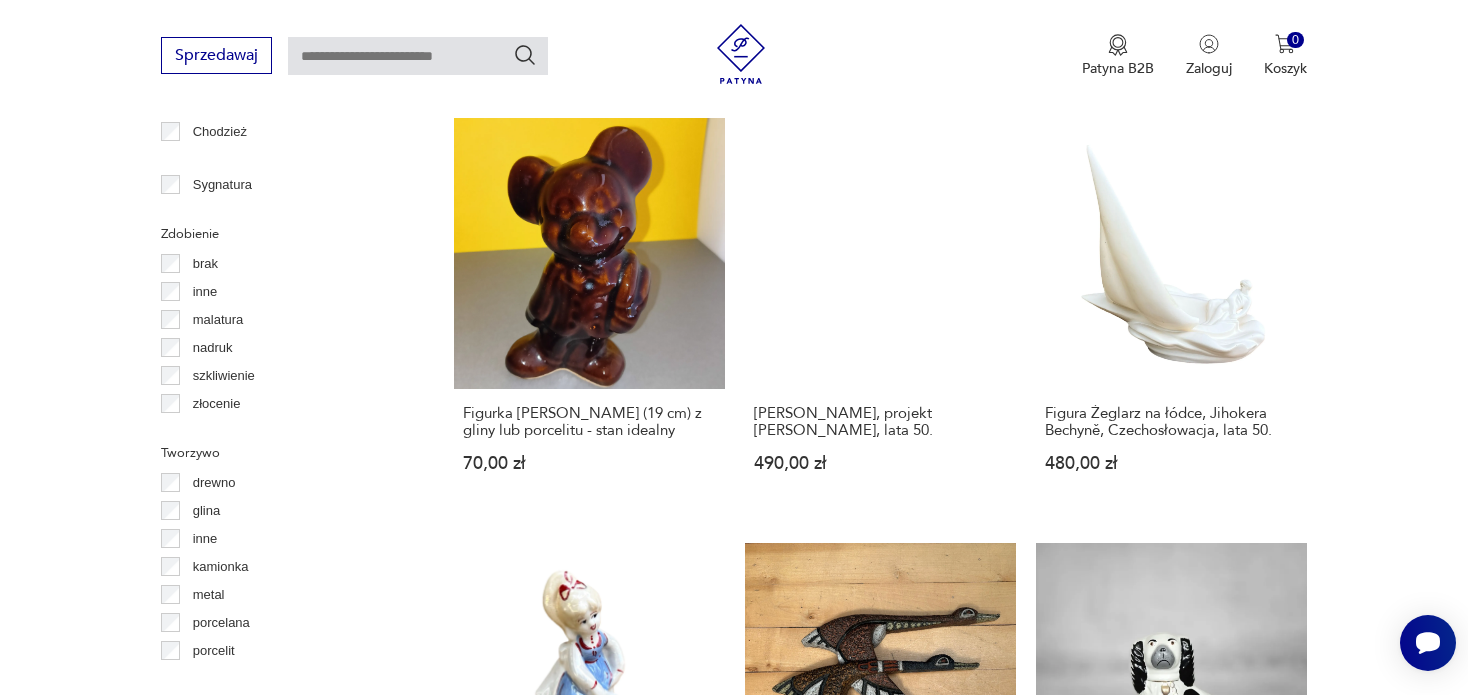 scroll, scrollTop: 2228, scrollLeft: 0, axis: vertical 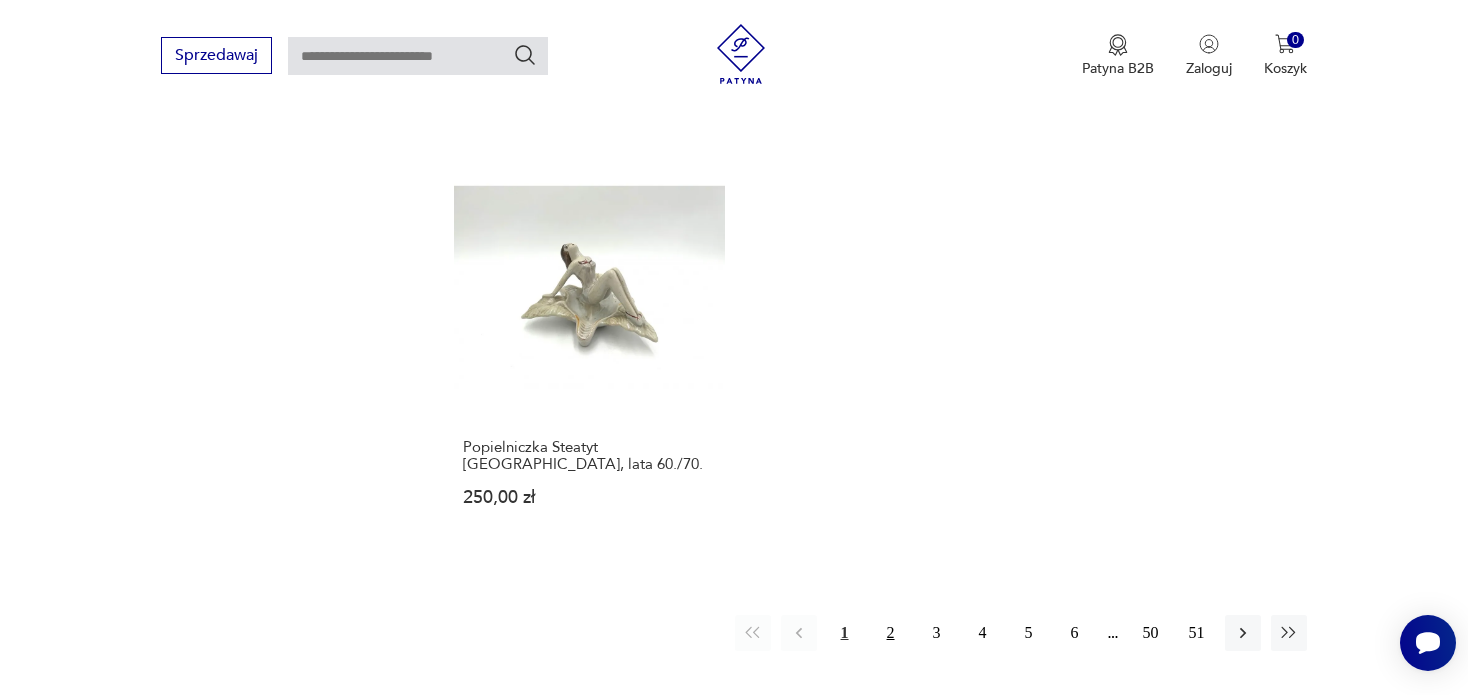 click on "2" at bounding box center [891, 633] 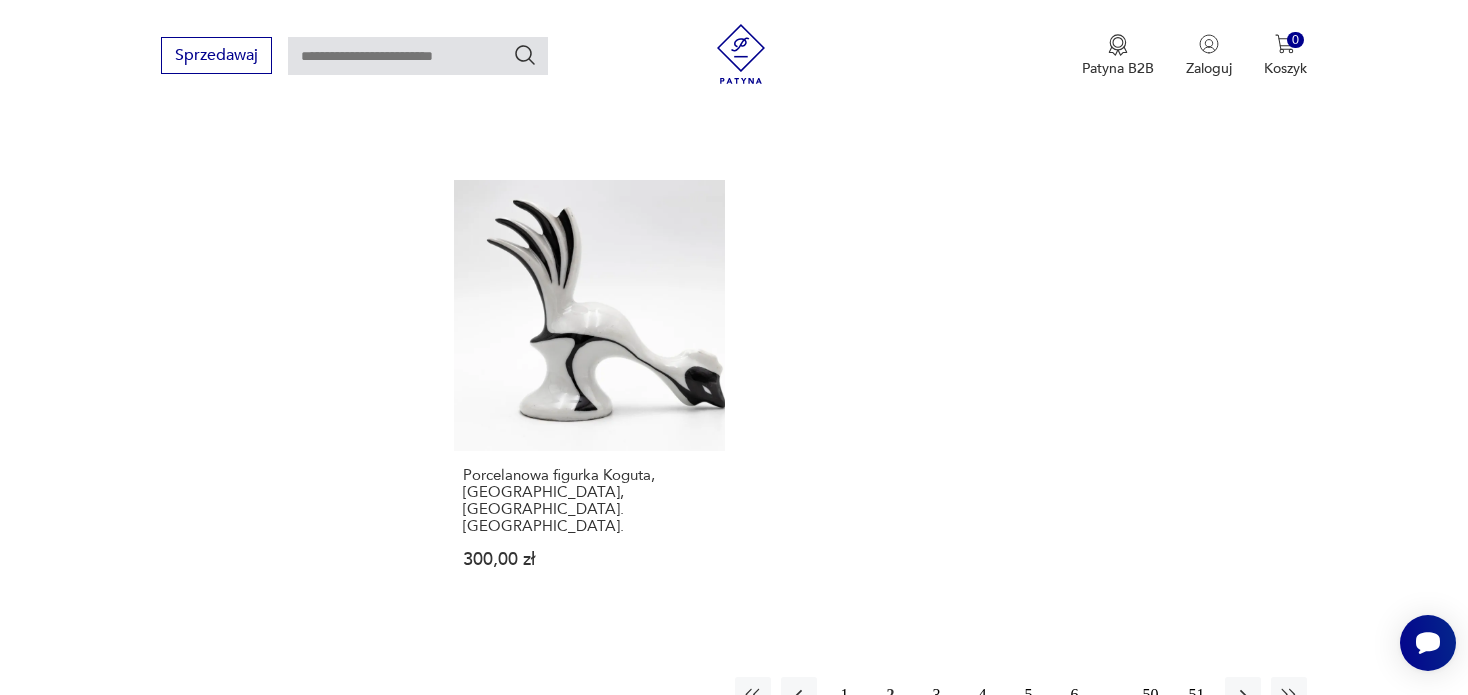 scroll, scrollTop: 2929, scrollLeft: 0, axis: vertical 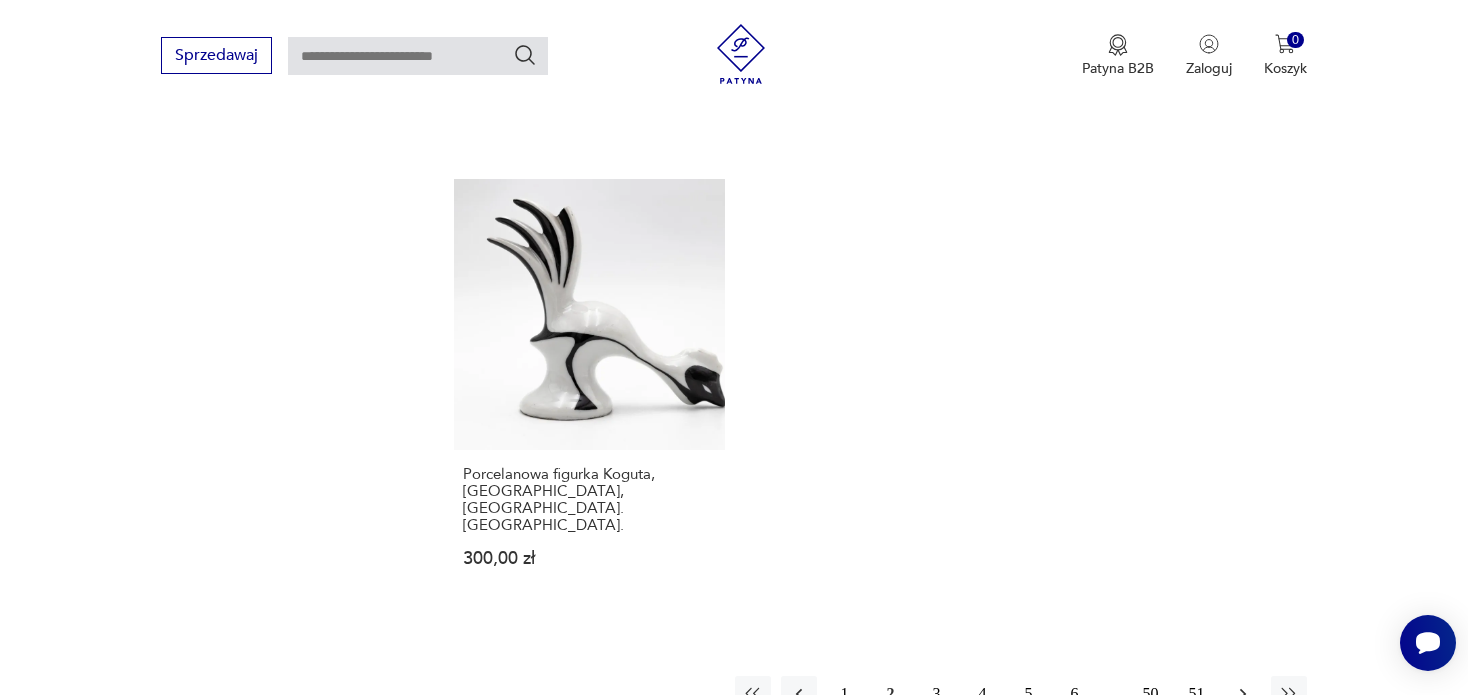 click 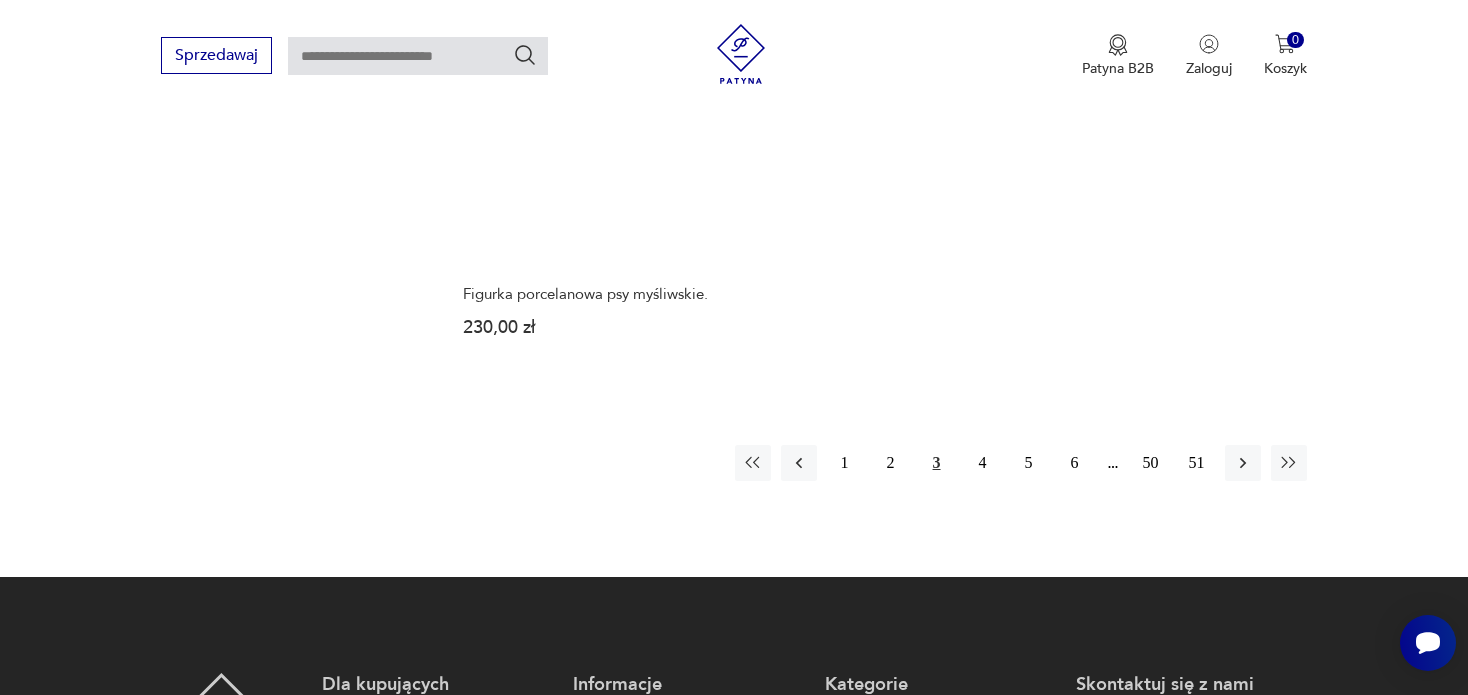 scroll, scrollTop: 3330, scrollLeft: 0, axis: vertical 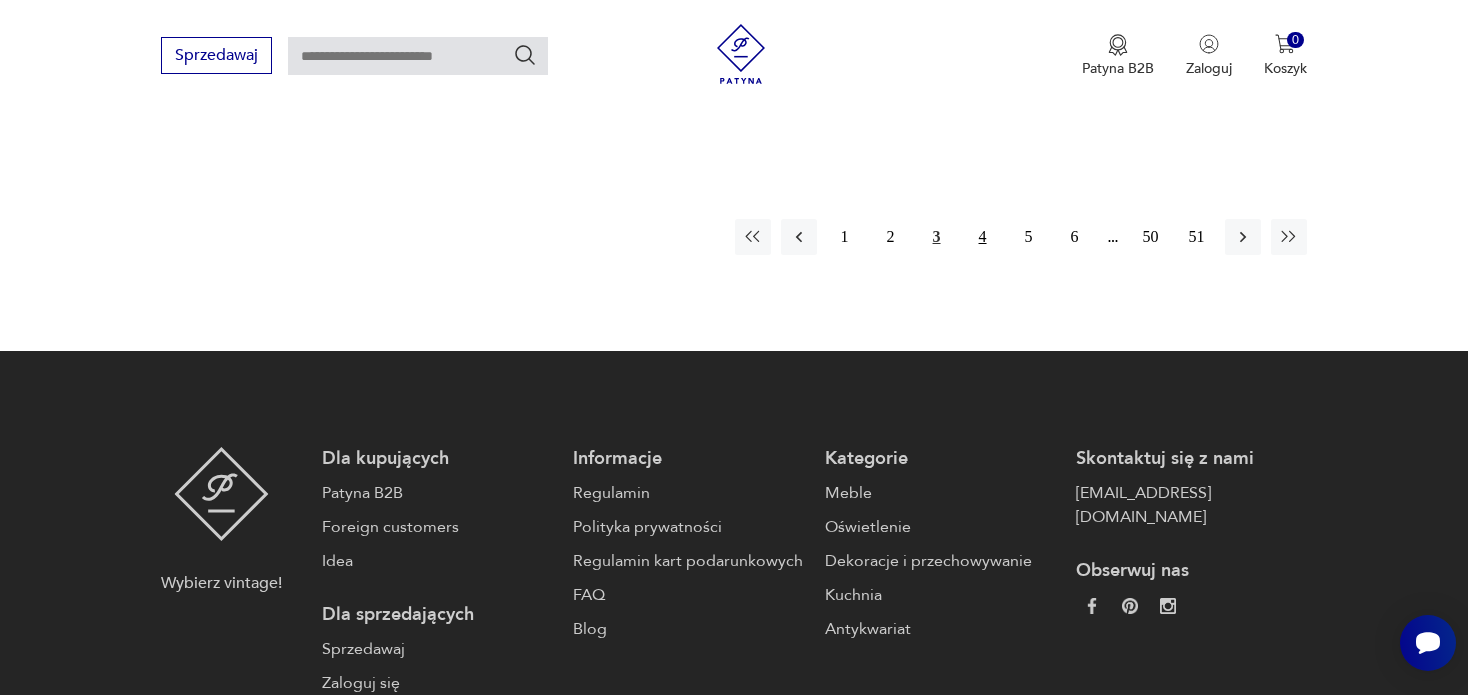 click on "4" at bounding box center (983, 237) 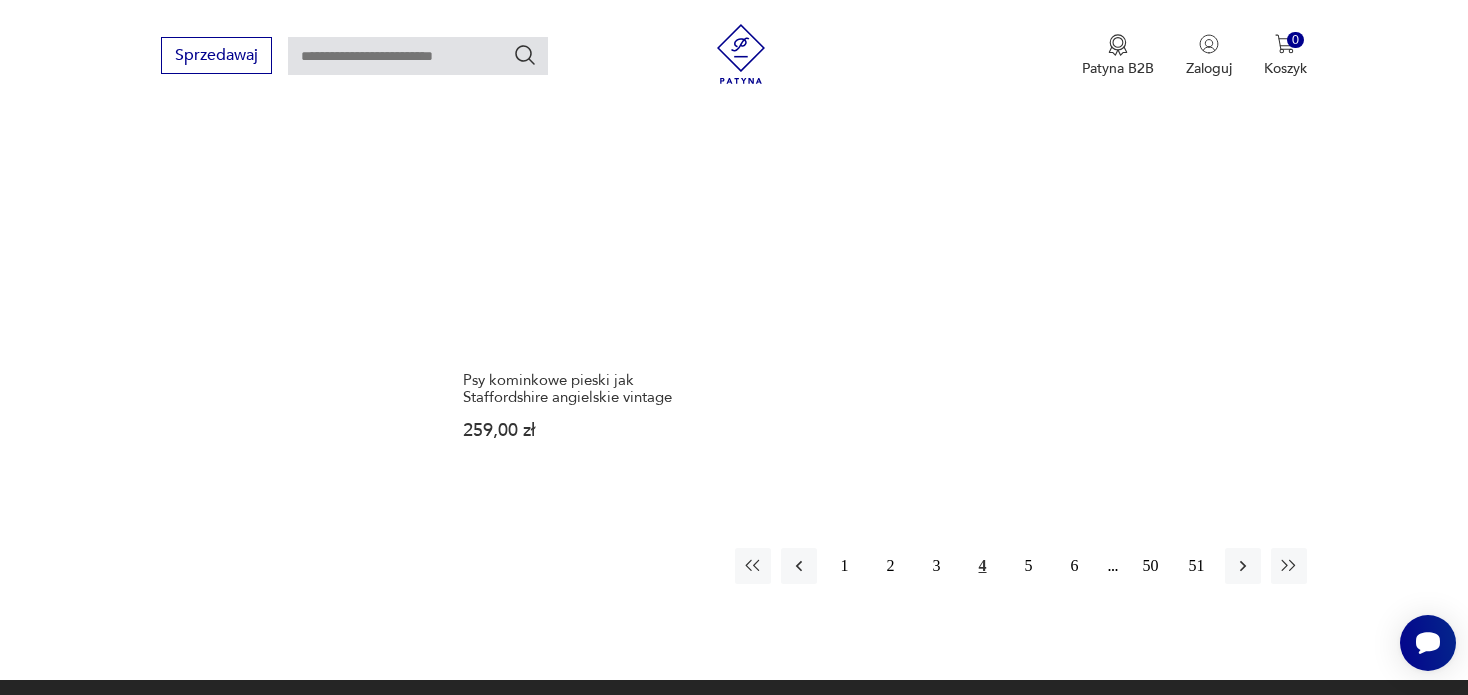 scroll, scrollTop: 3029, scrollLeft: 0, axis: vertical 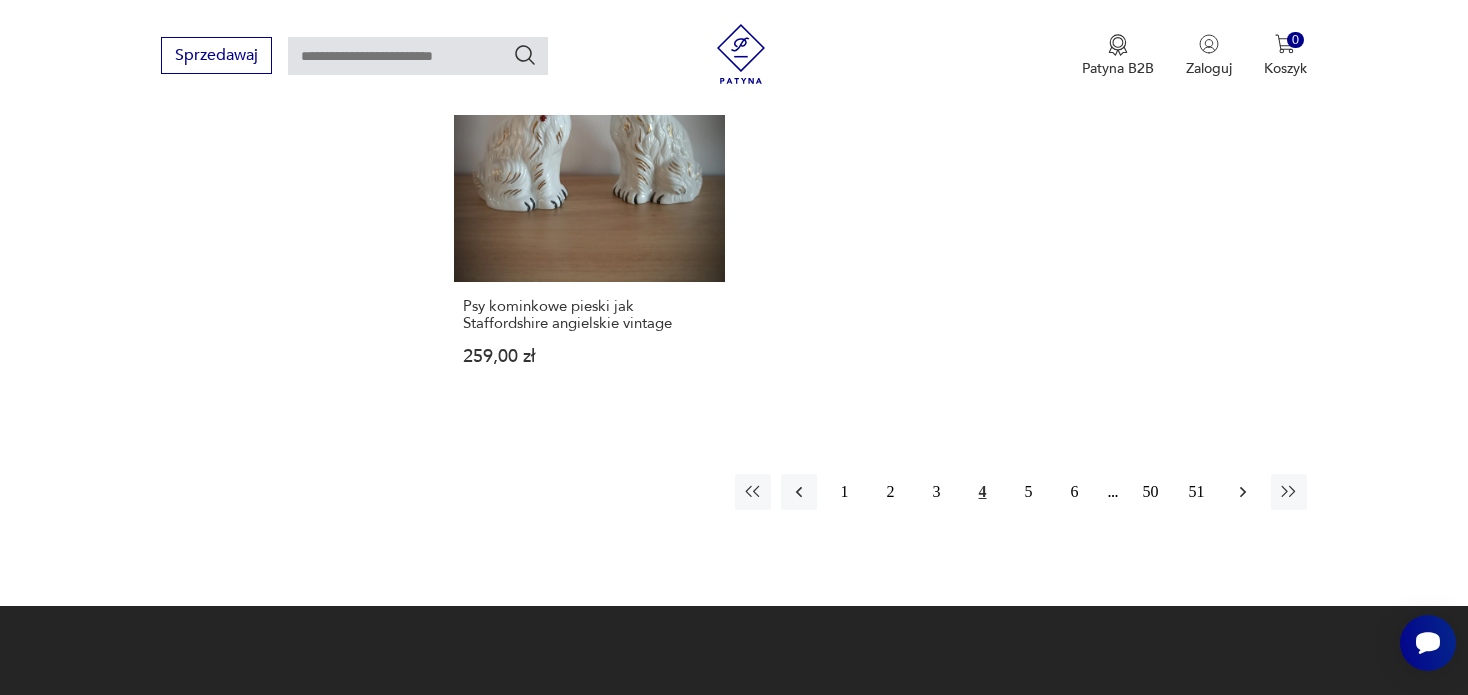 click 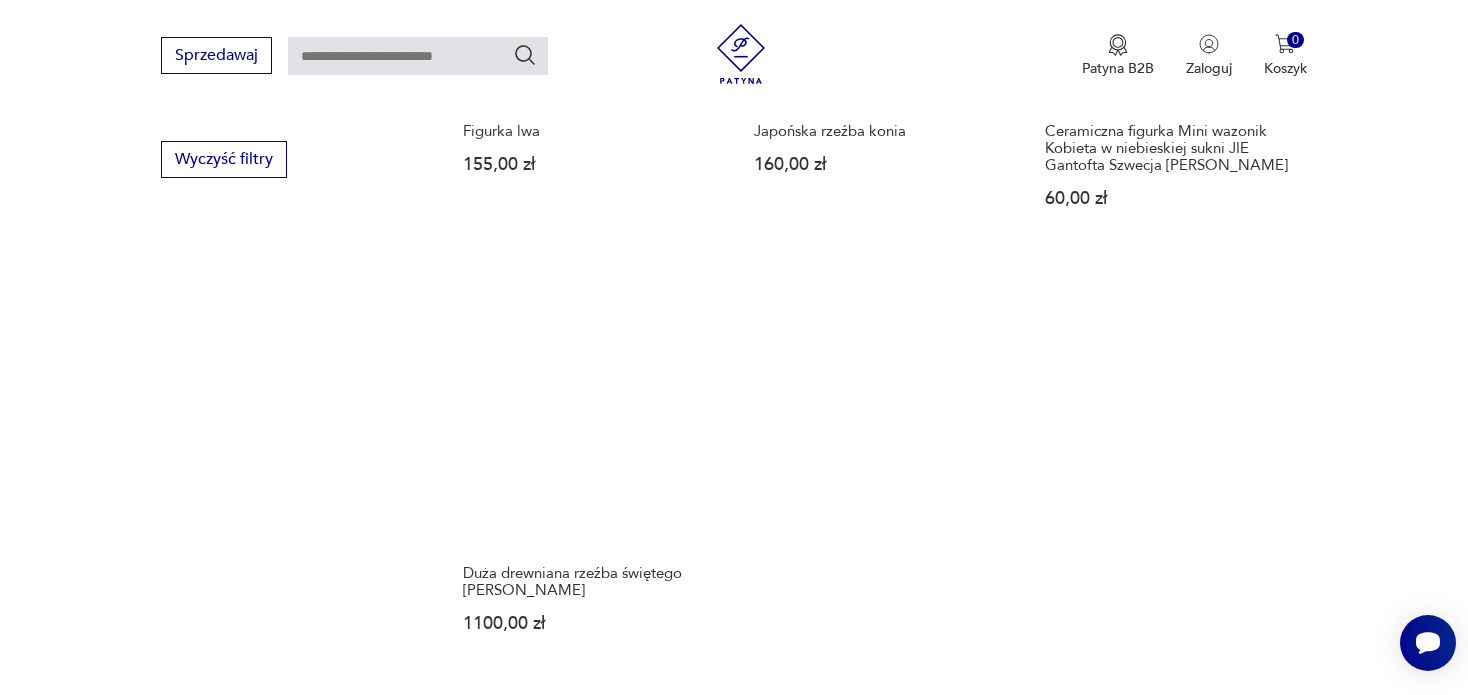scroll, scrollTop: 2930, scrollLeft: 0, axis: vertical 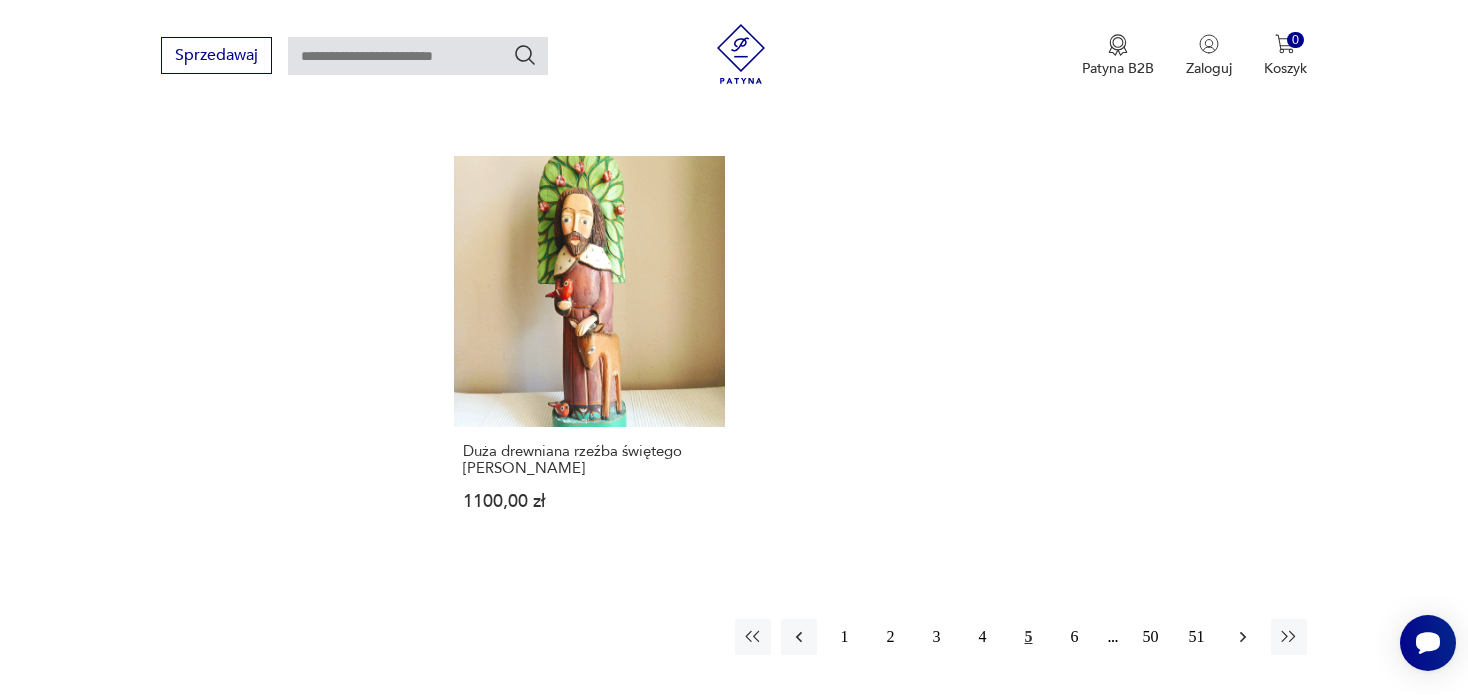 click 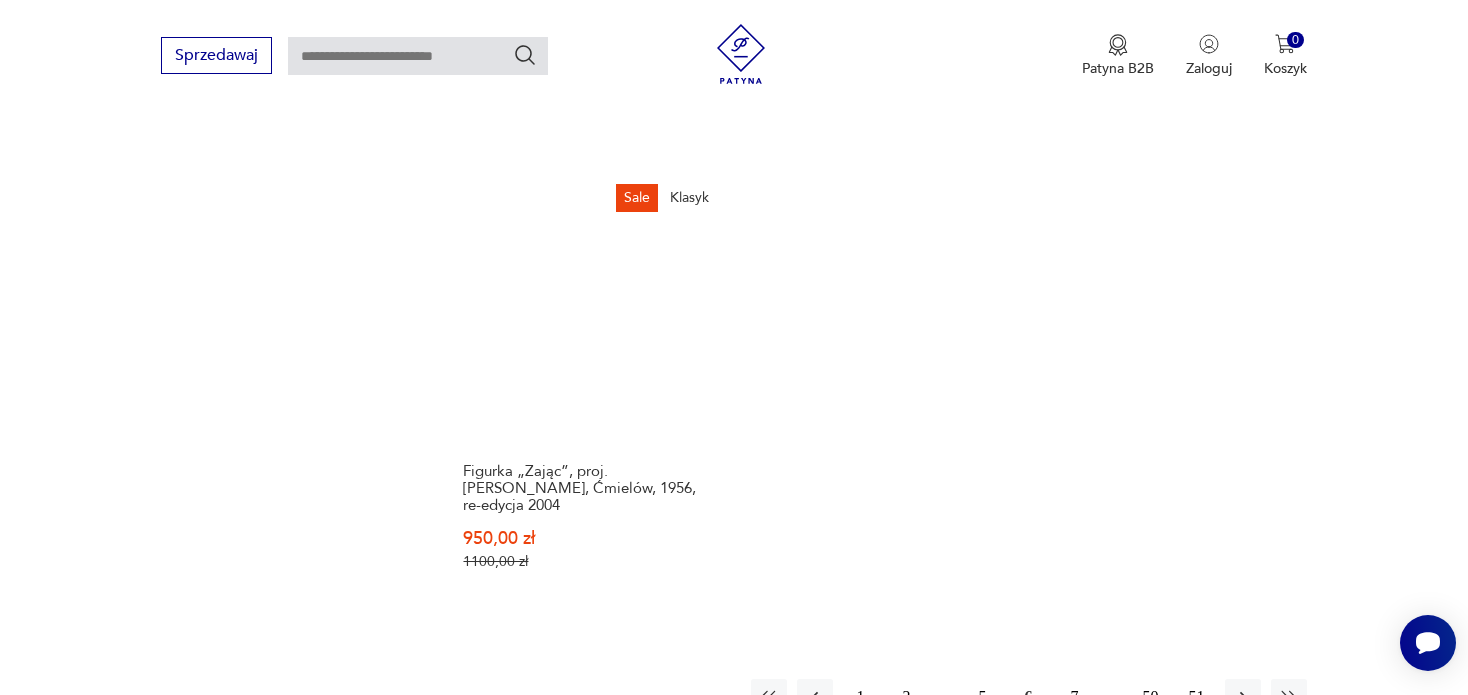 scroll, scrollTop: 3329, scrollLeft: 0, axis: vertical 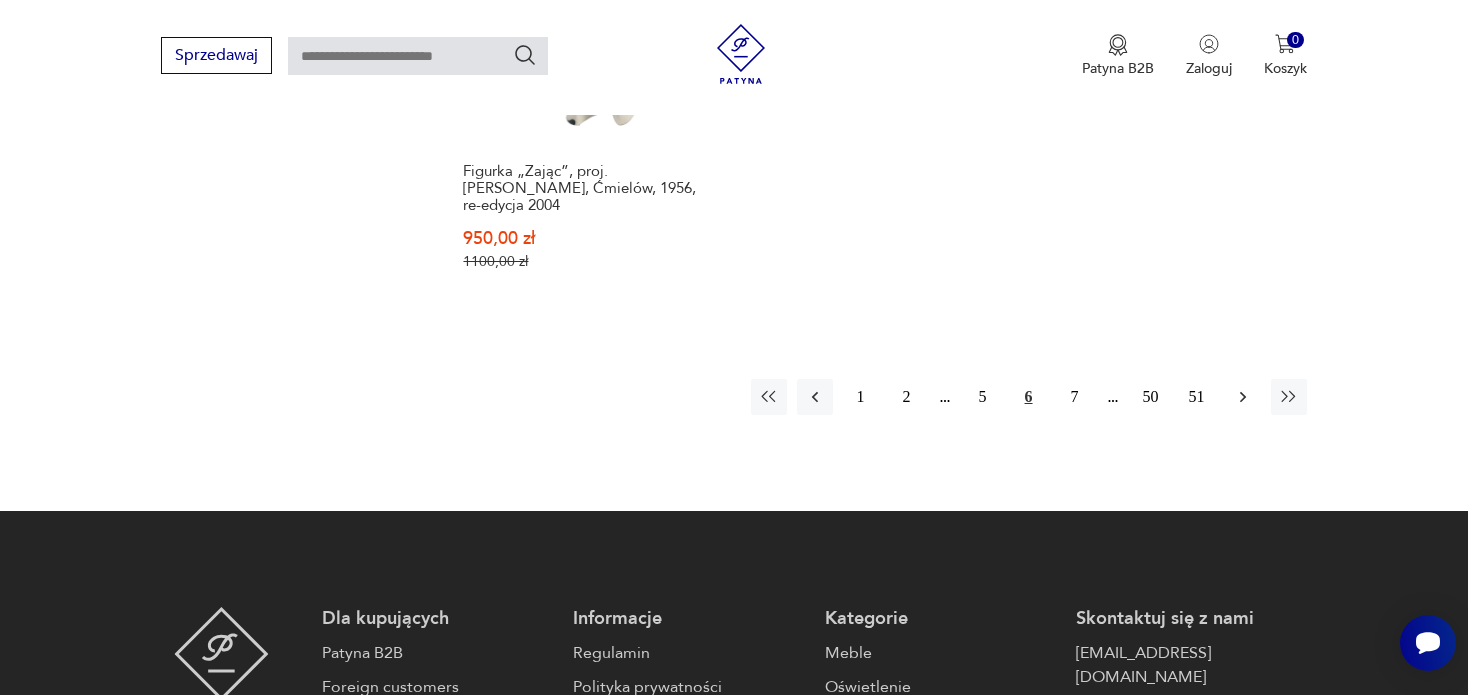 click 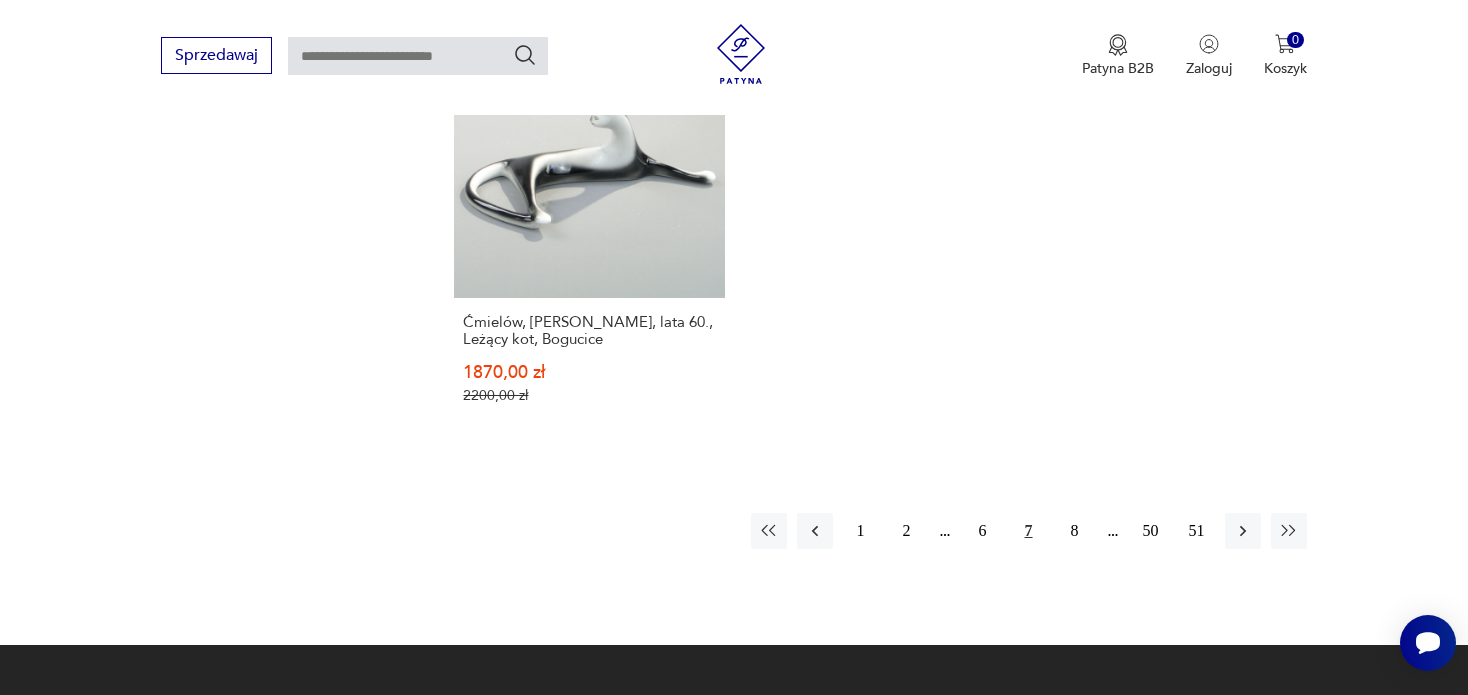 scroll, scrollTop: 3333, scrollLeft: 0, axis: vertical 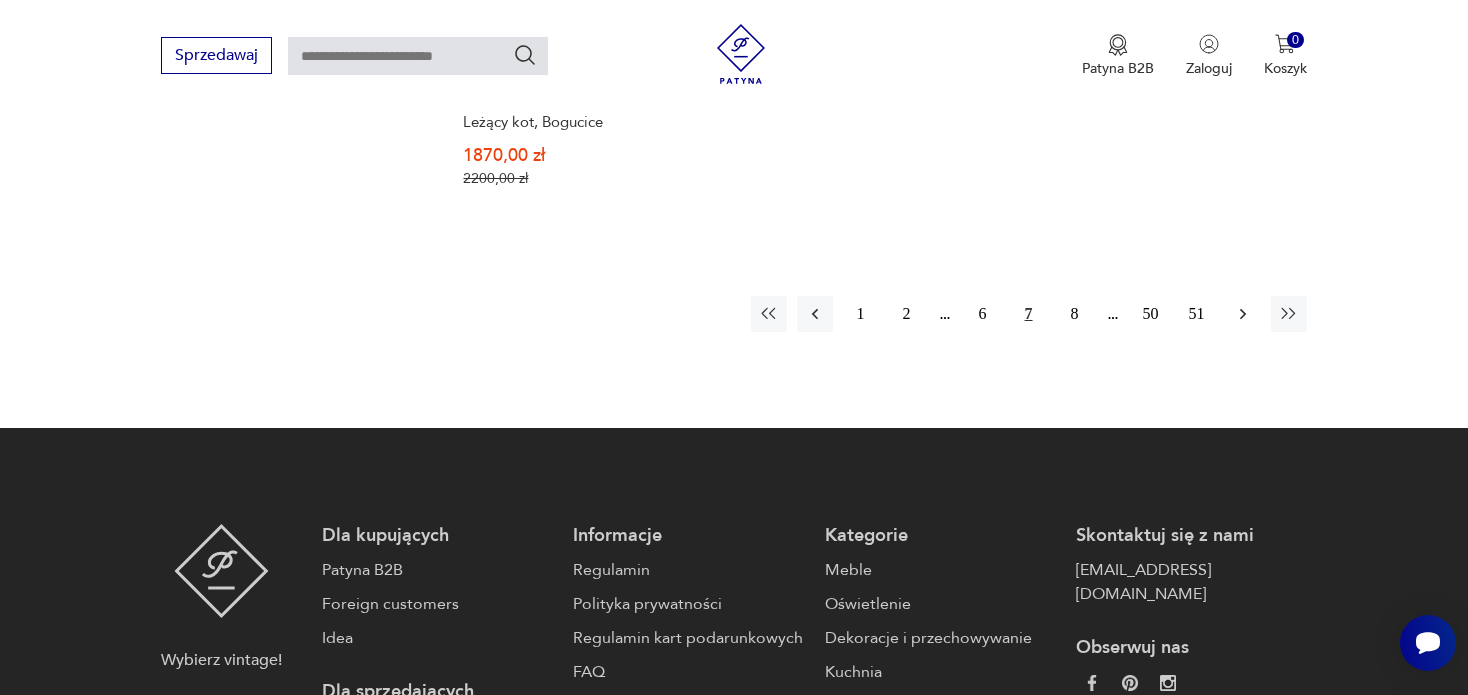 click 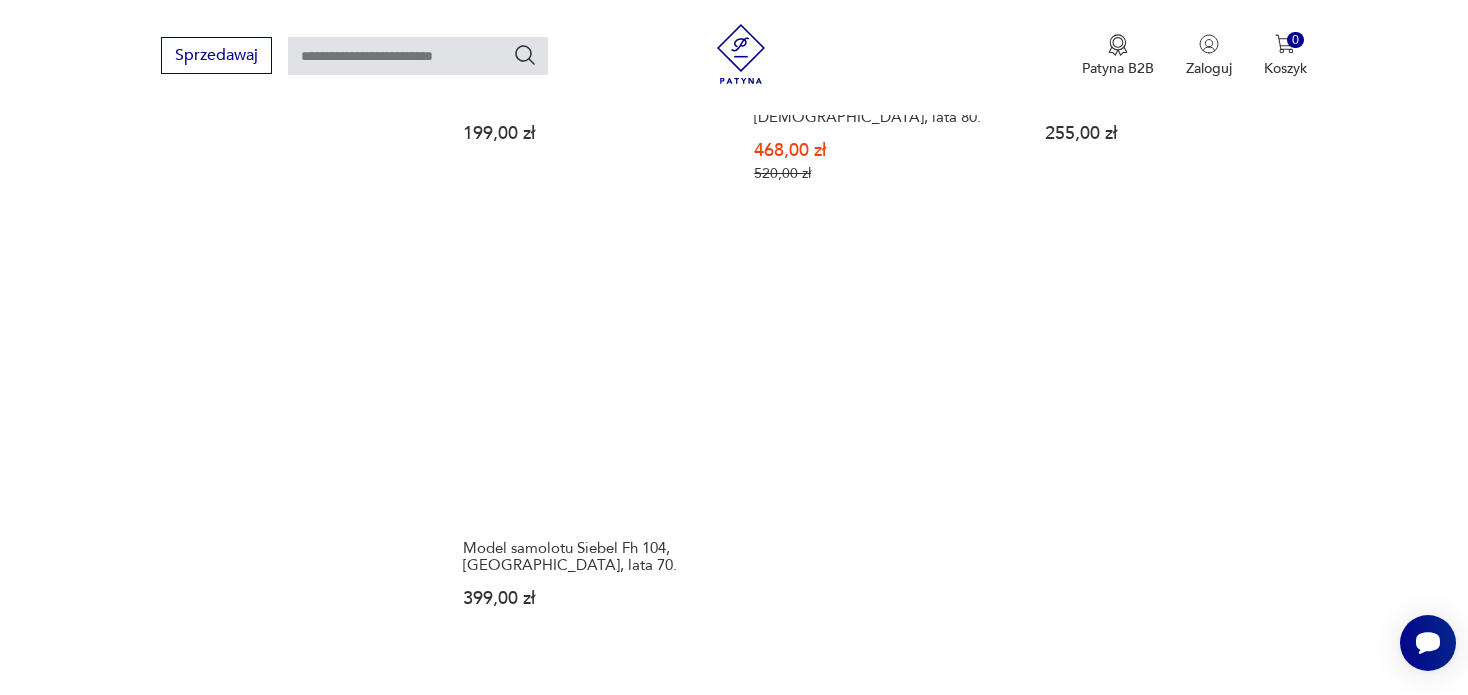 scroll, scrollTop: 3230, scrollLeft: 0, axis: vertical 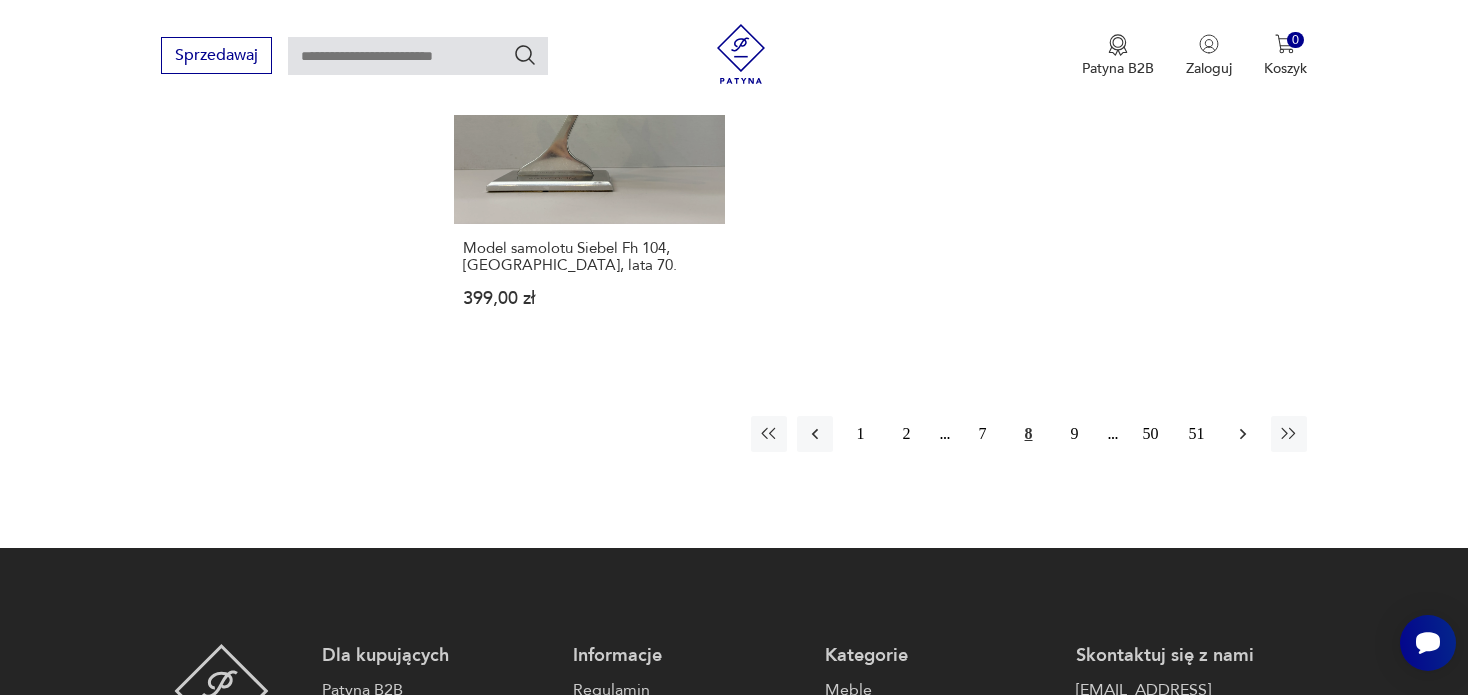 click 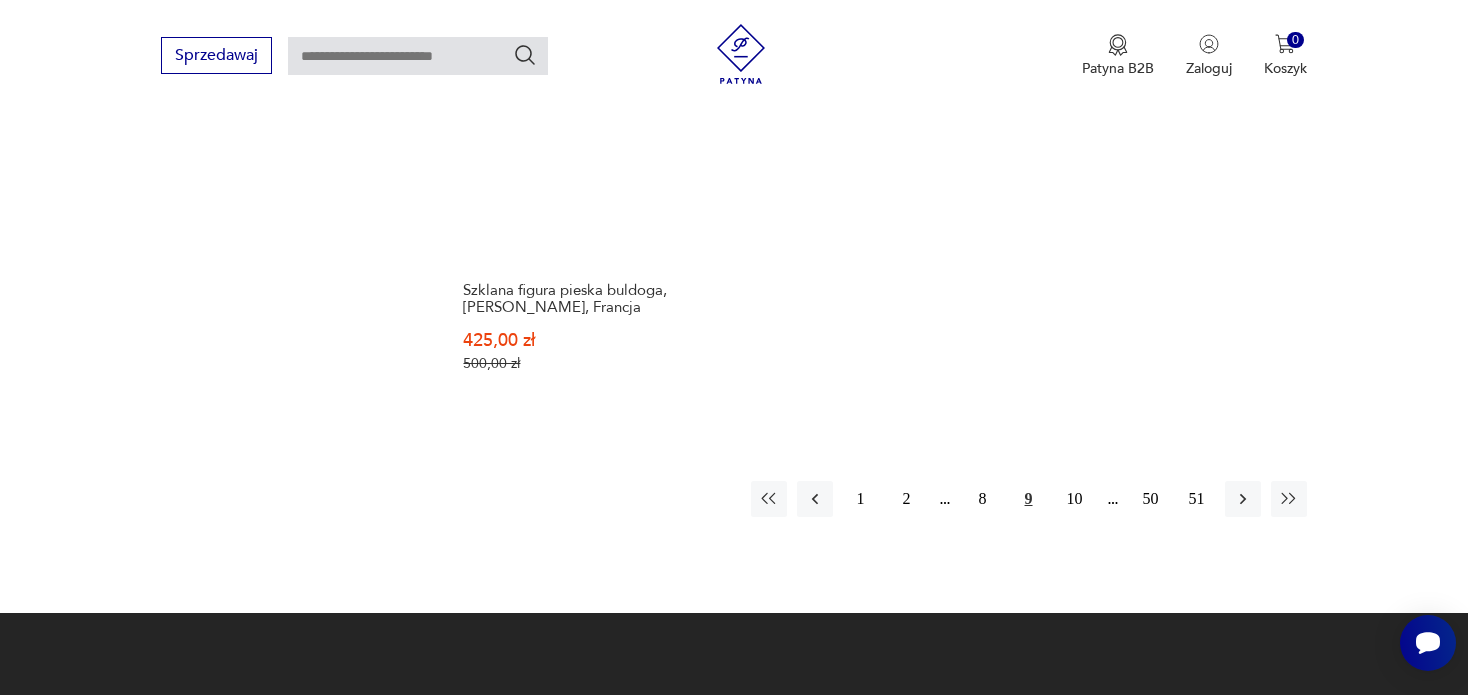 scroll, scrollTop: 3129, scrollLeft: 0, axis: vertical 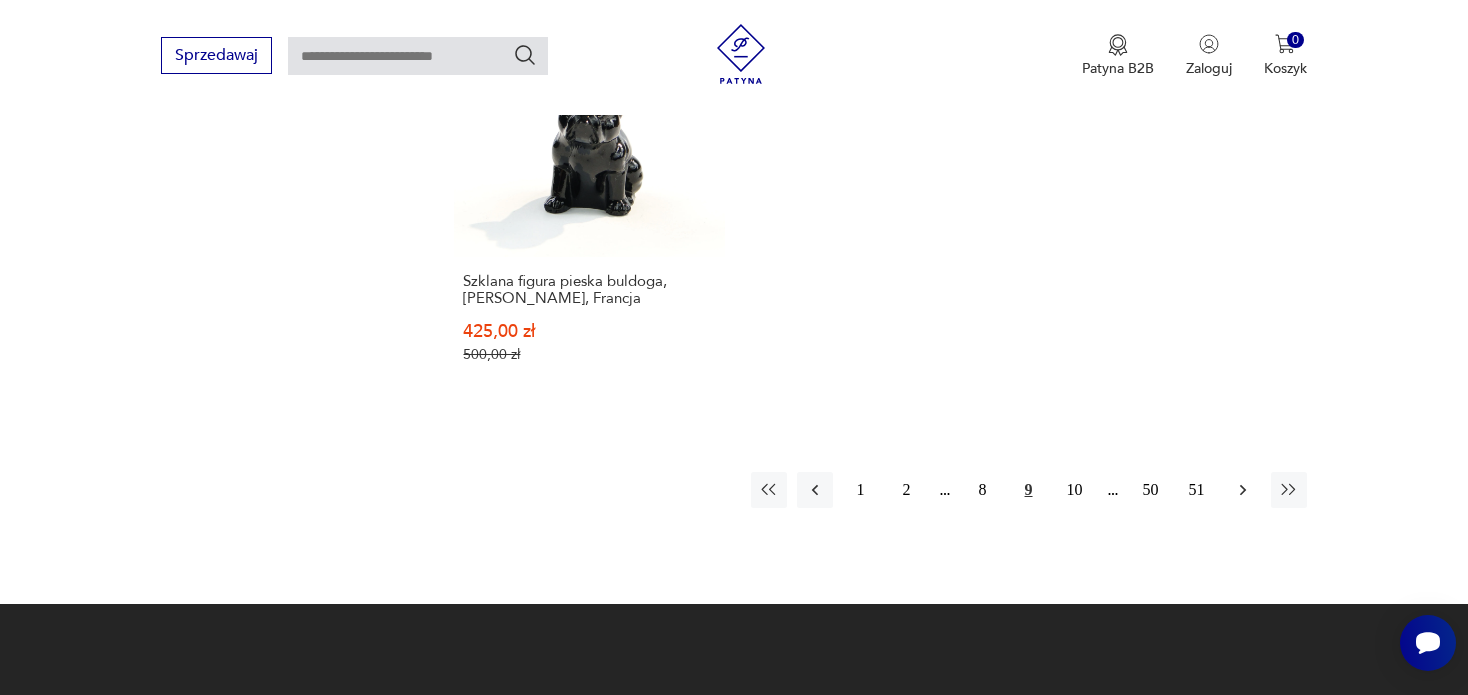 click 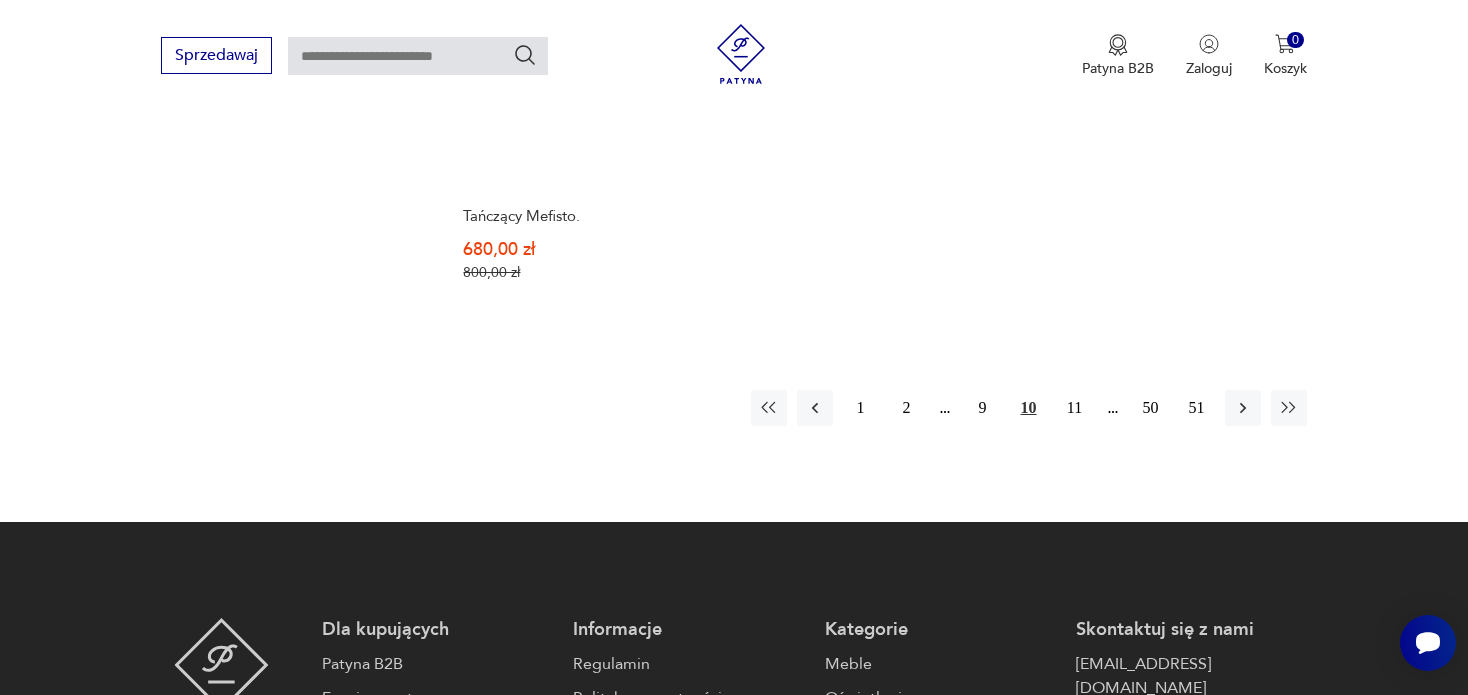 scroll, scrollTop: 3230, scrollLeft: 0, axis: vertical 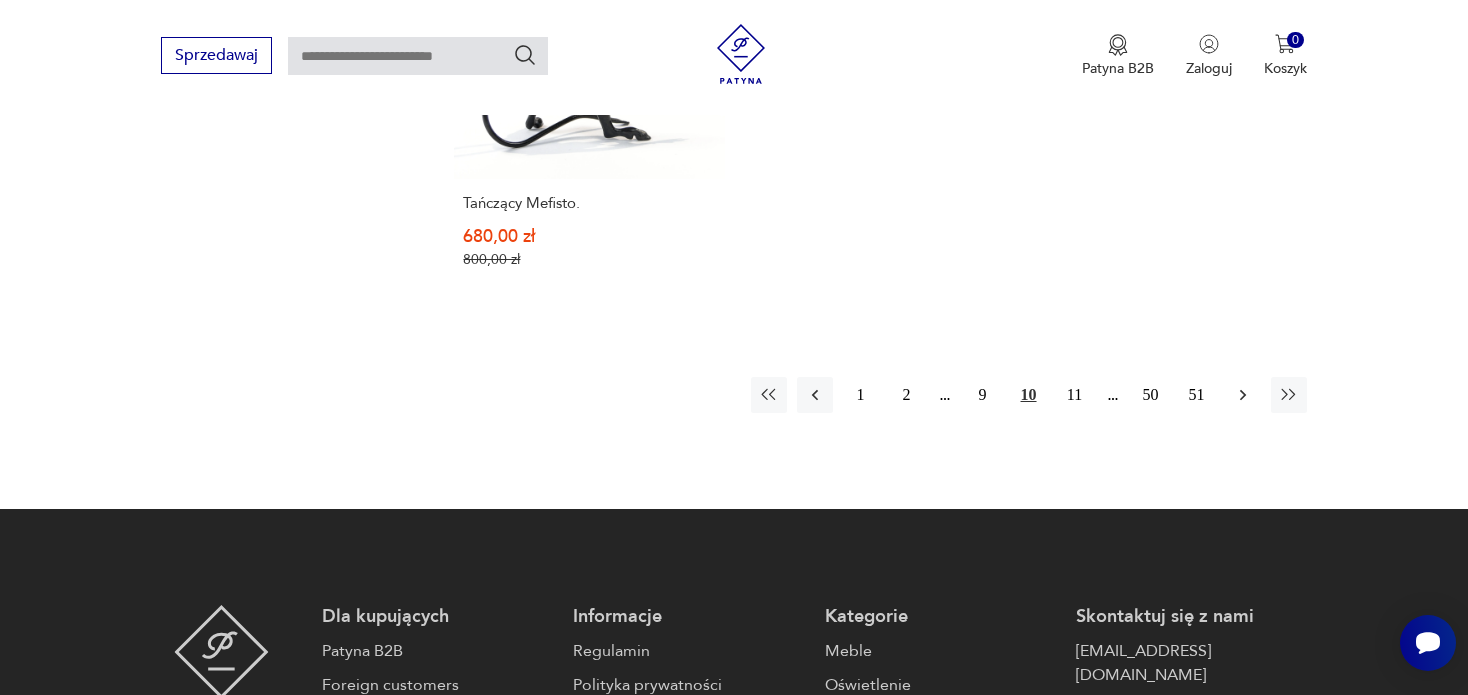 click 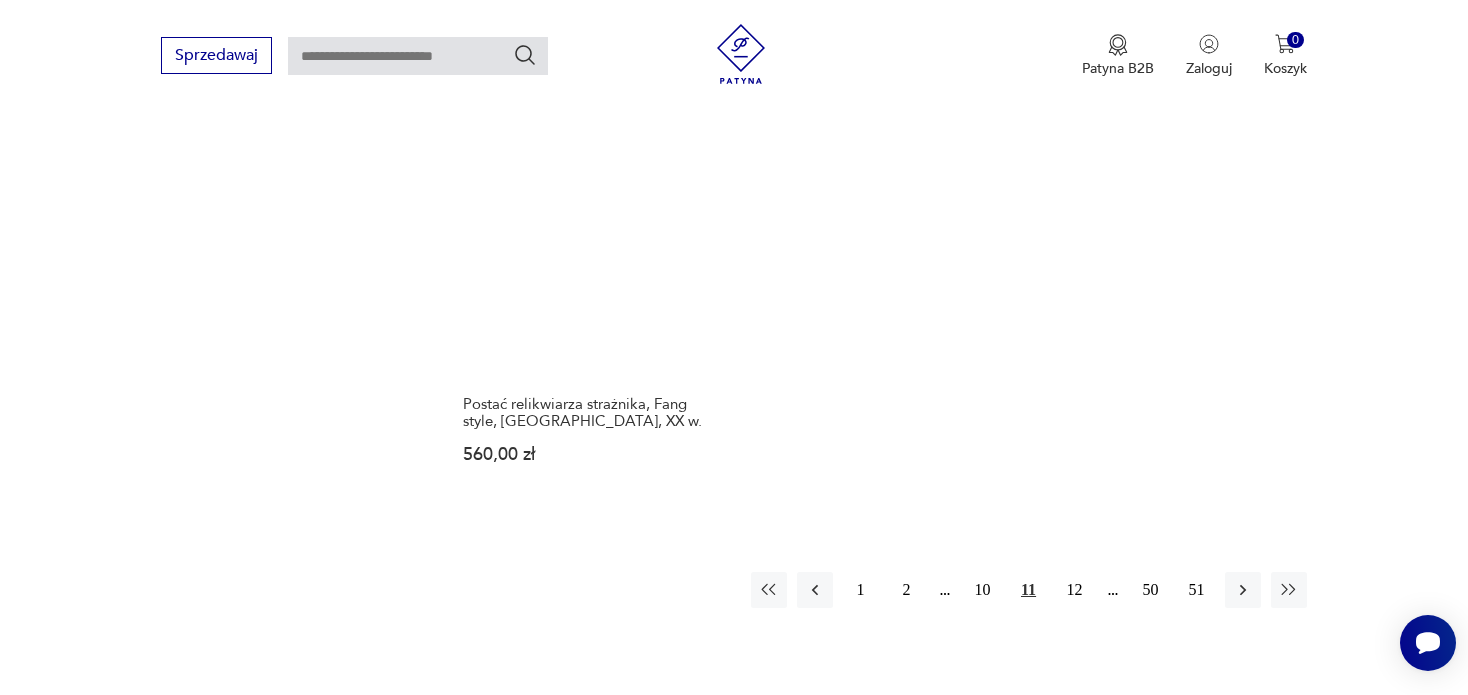 scroll, scrollTop: 3156, scrollLeft: 0, axis: vertical 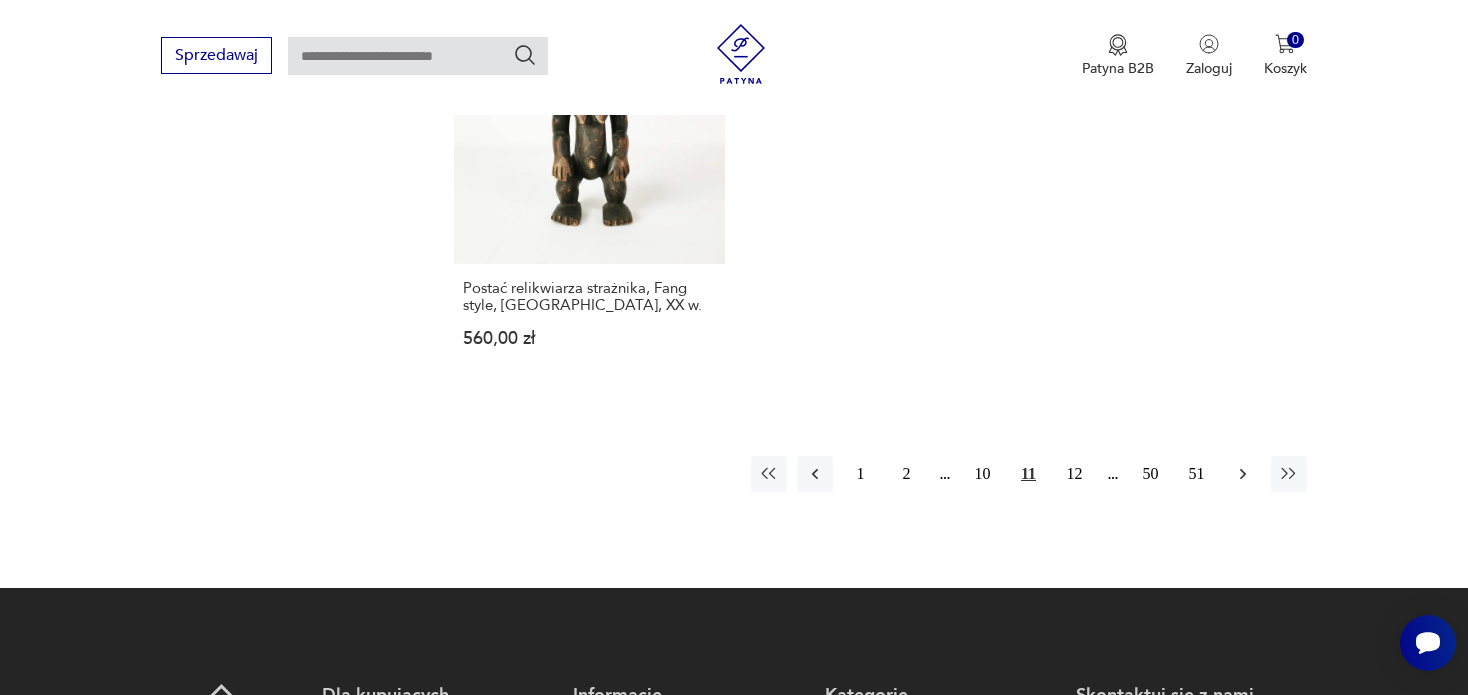 click 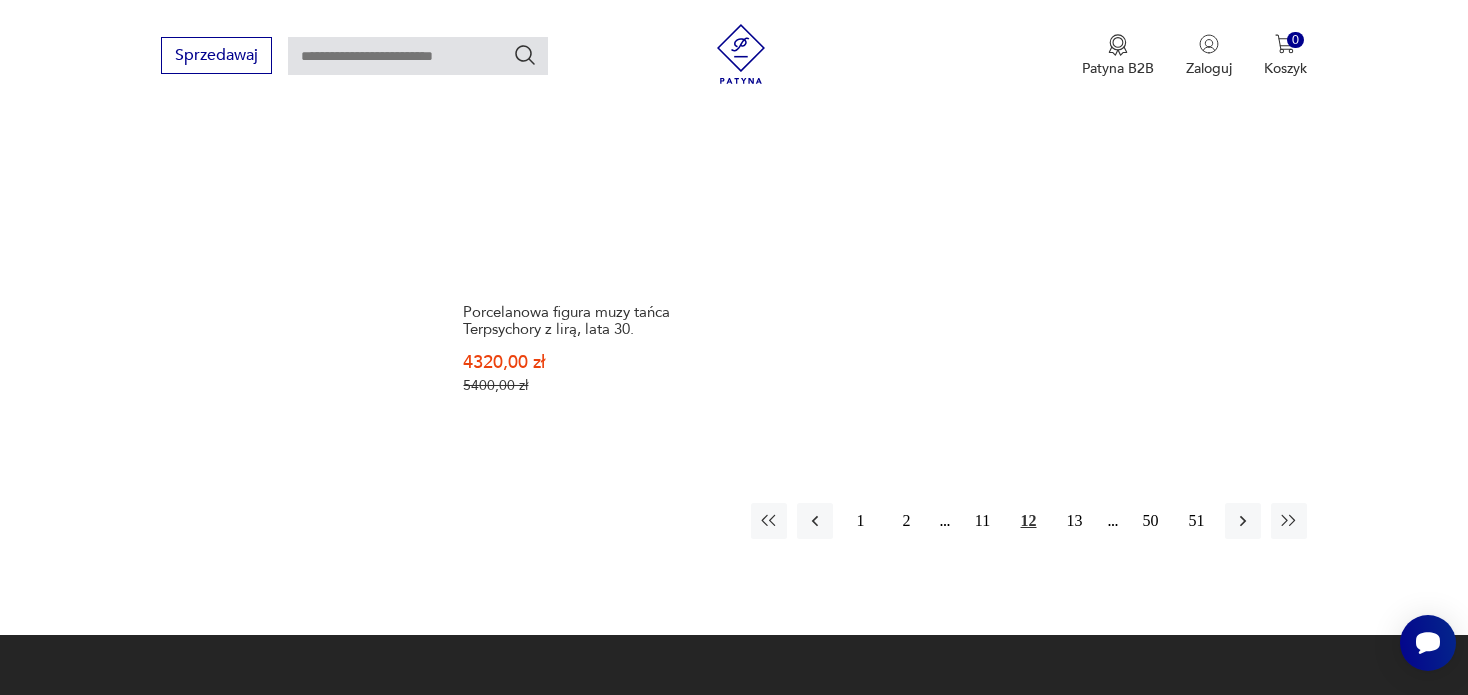 scroll, scrollTop: 3129, scrollLeft: 0, axis: vertical 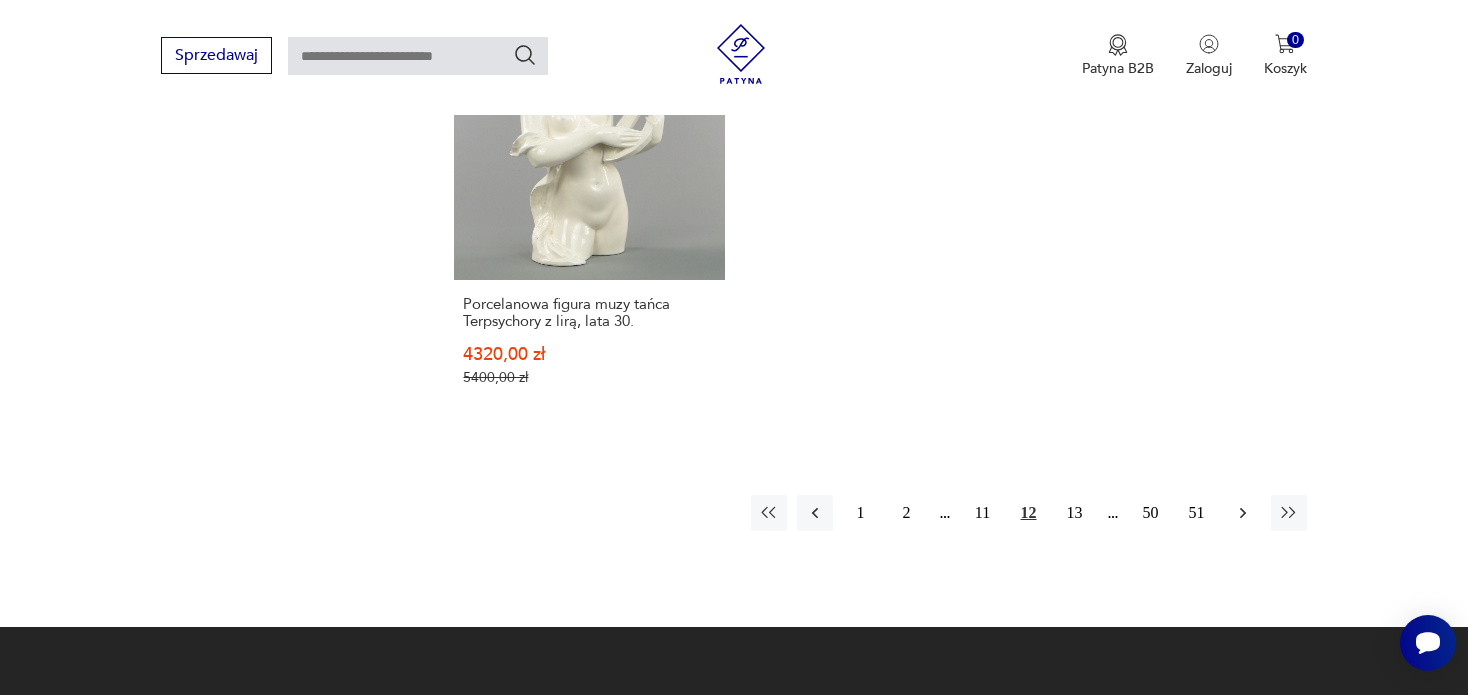 click 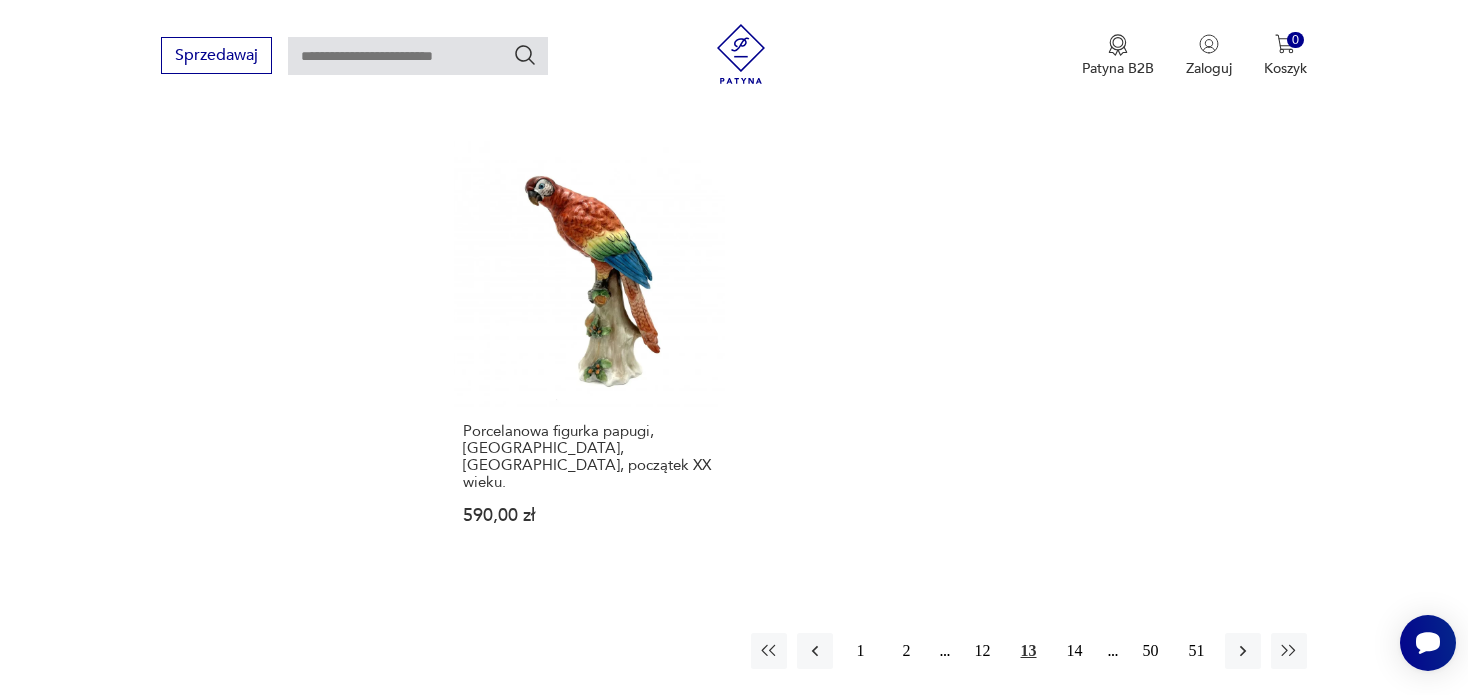 scroll, scrollTop: 3130, scrollLeft: 0, axis: vertical 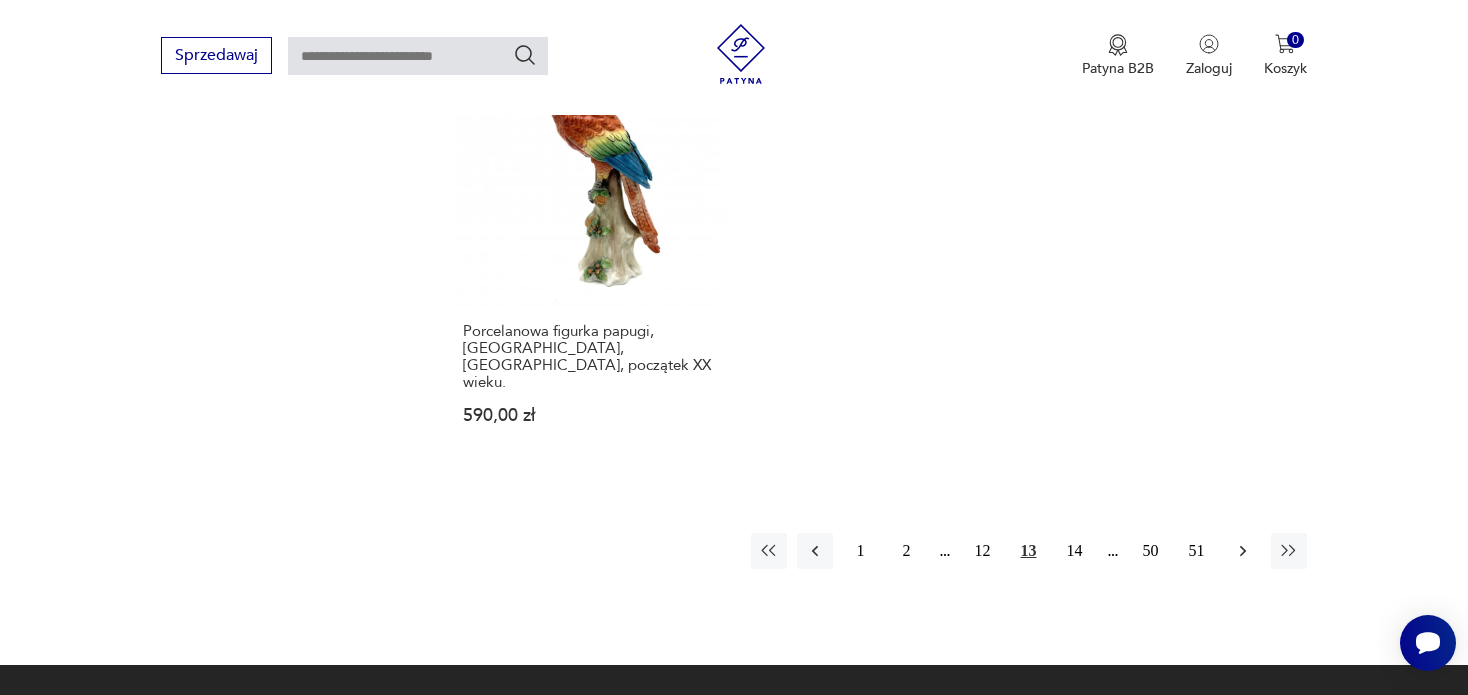 click 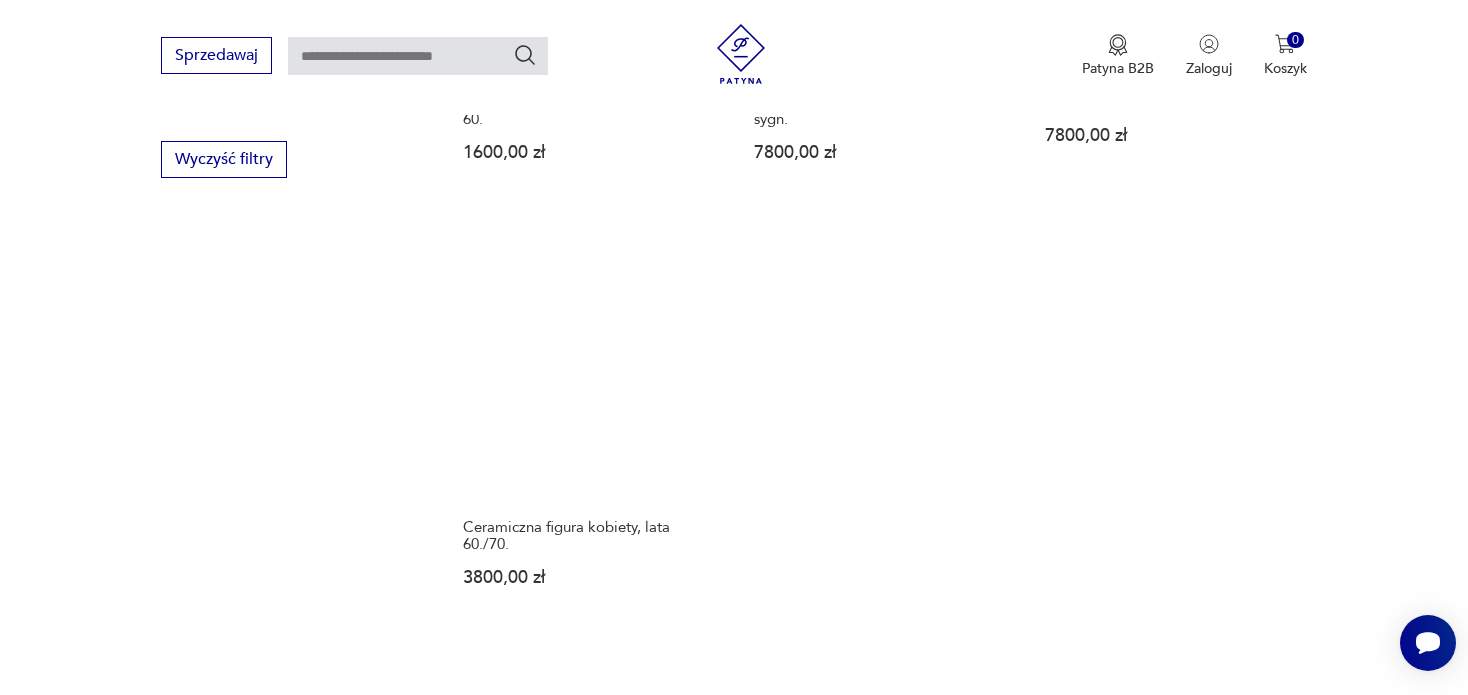 scroll, scrollTop: 3029, scrollLeft: 0, axis: vertical 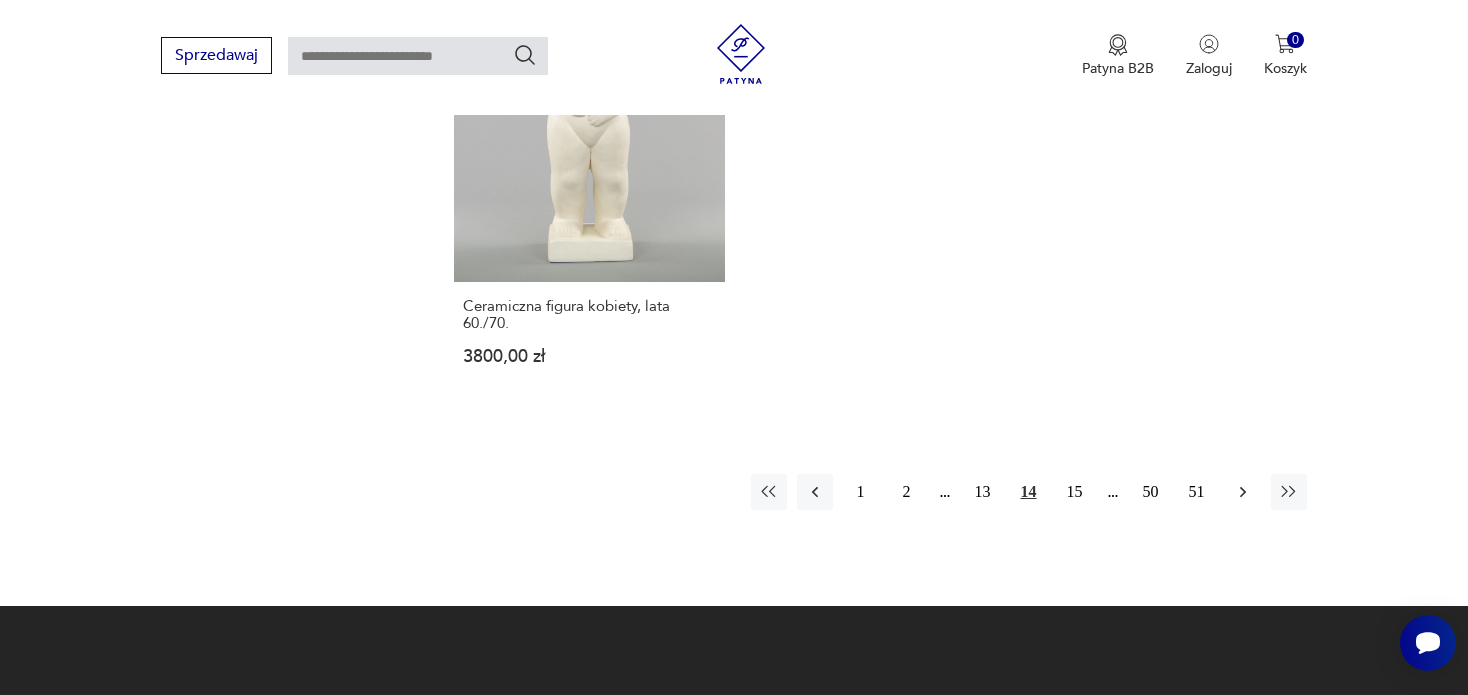 click 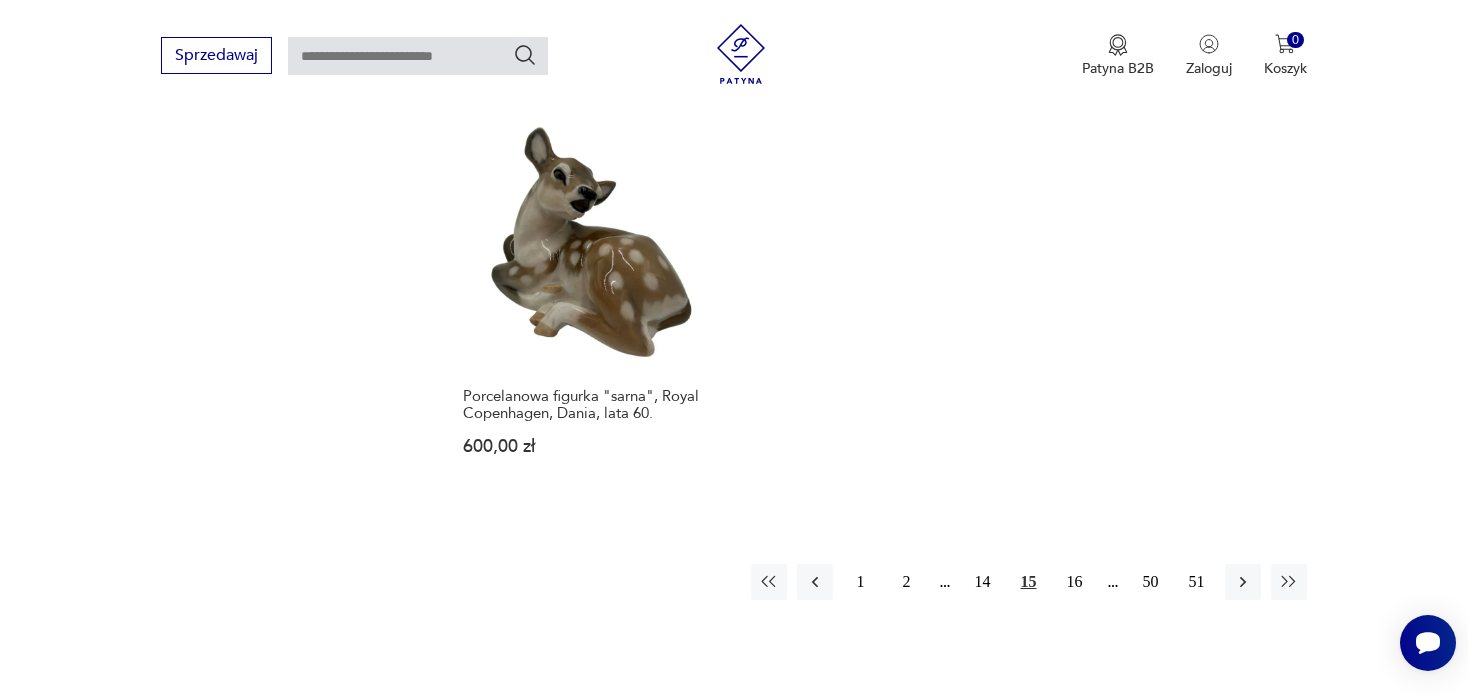 scroll, scrollTop: 3230, scrollLeft: 0, axis: vertical 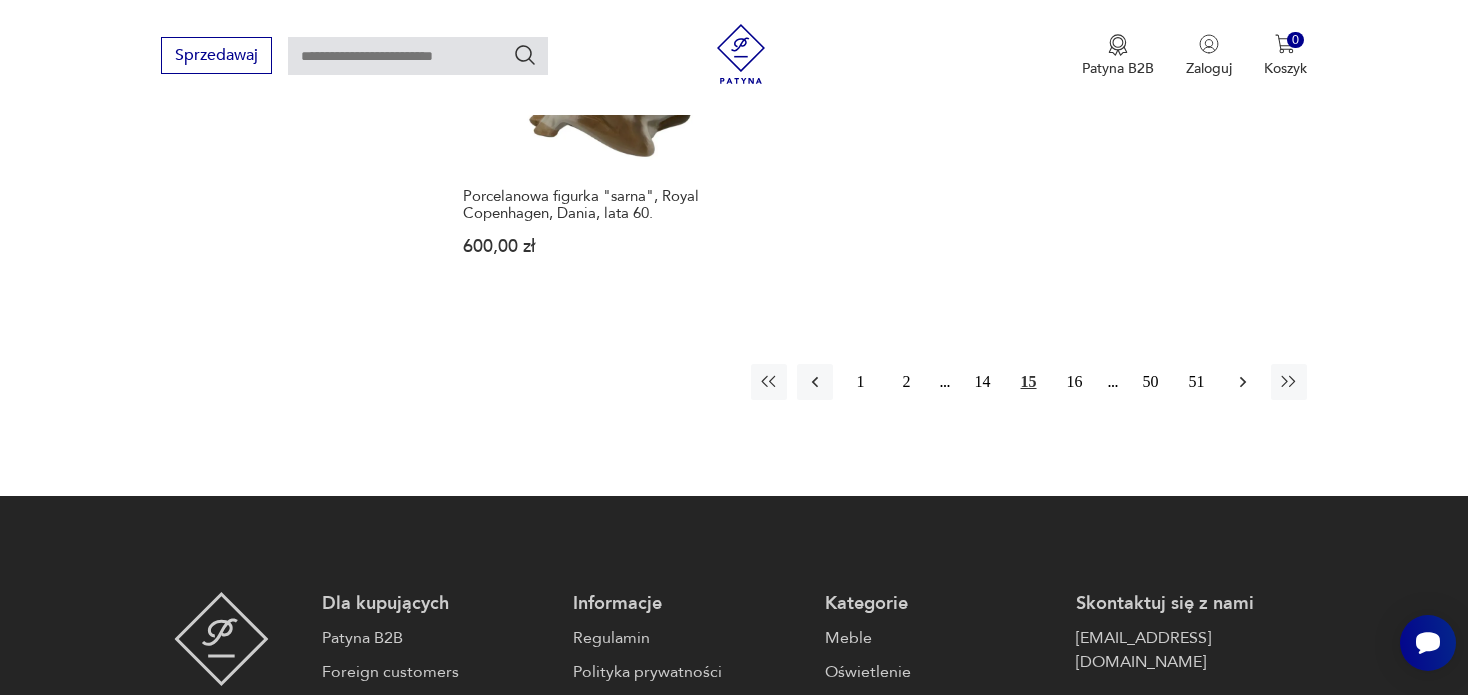 click 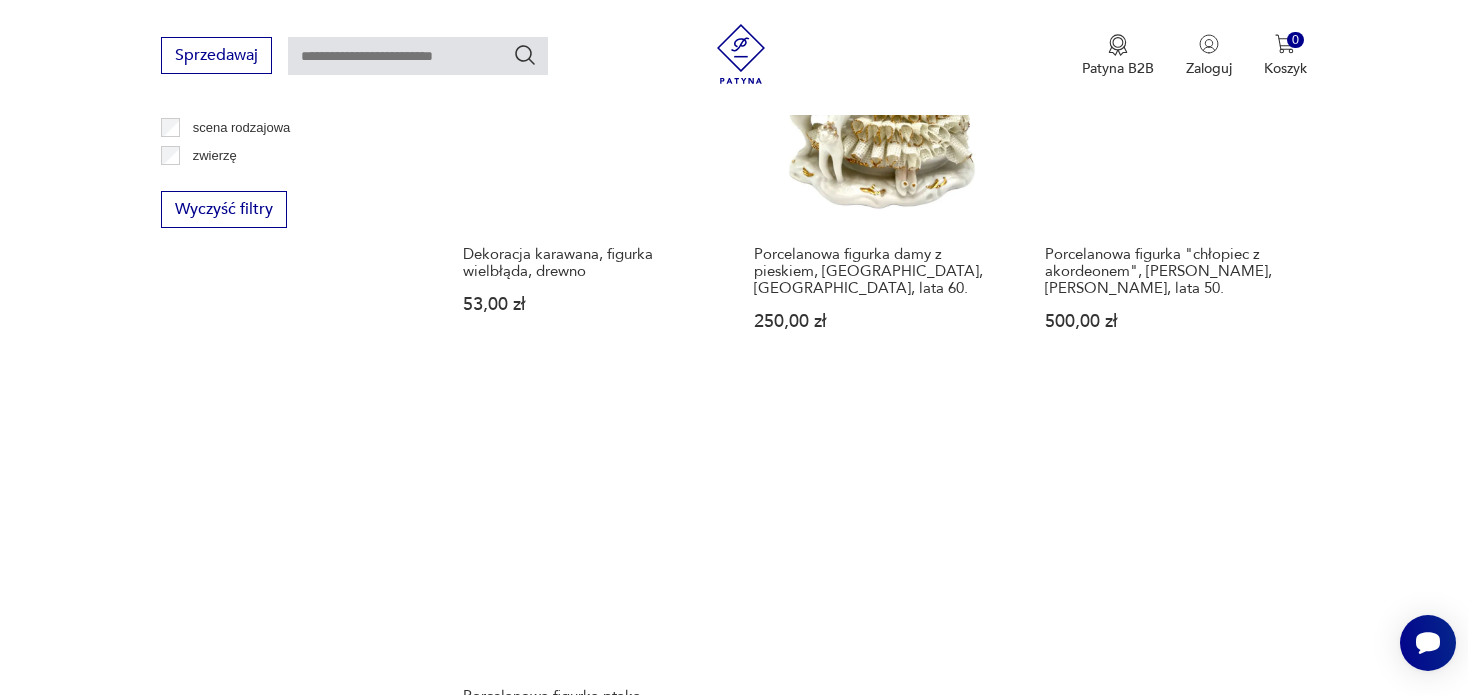 scroll, scrollTop: 3029, scrollLeft: 0, axis: vertical 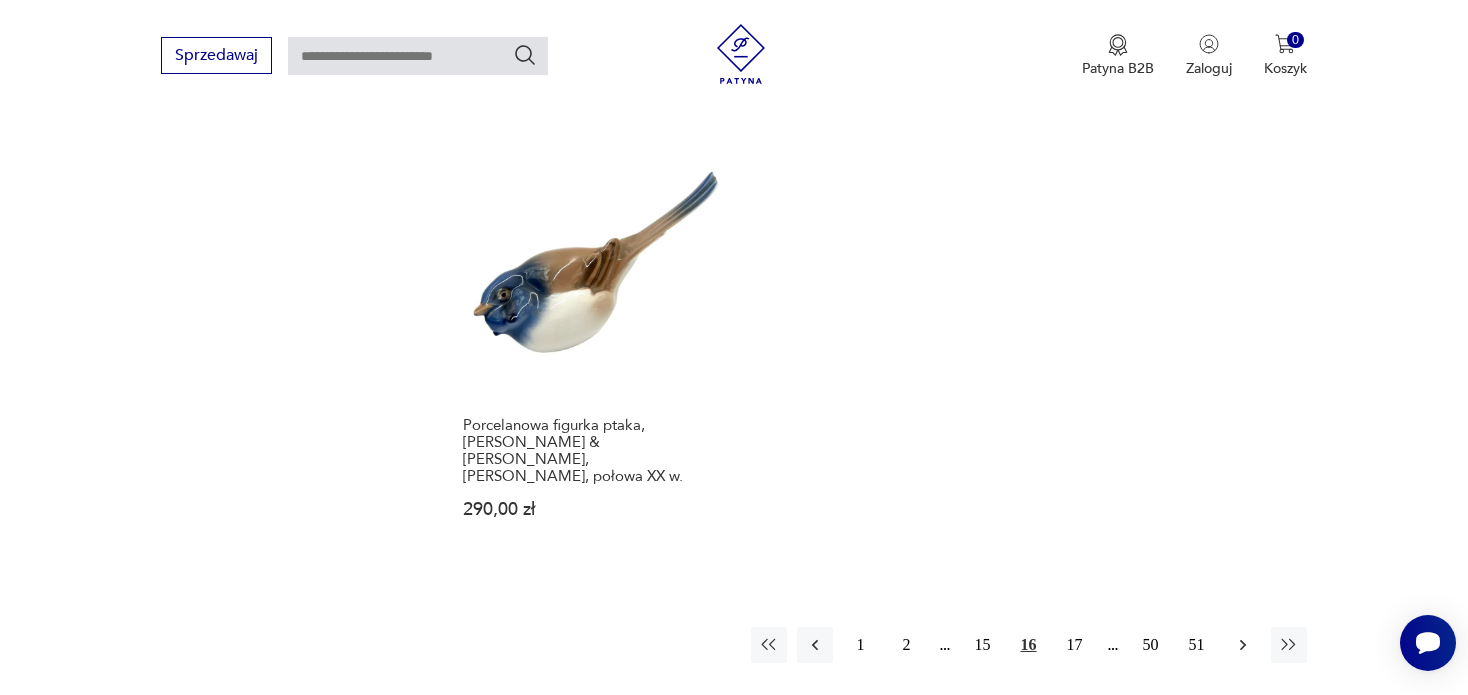 click 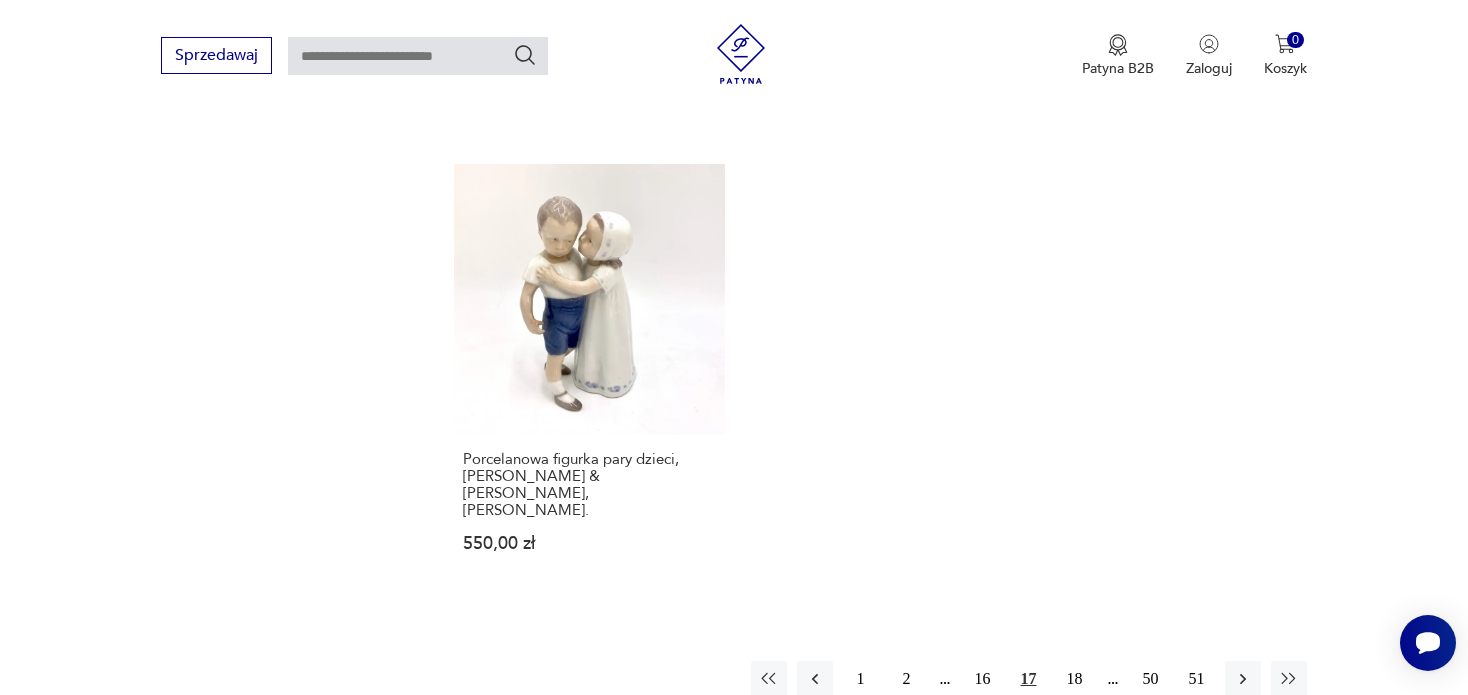 scroll, scrollTop: 2930, scrollLeft: 0, axis: vertical 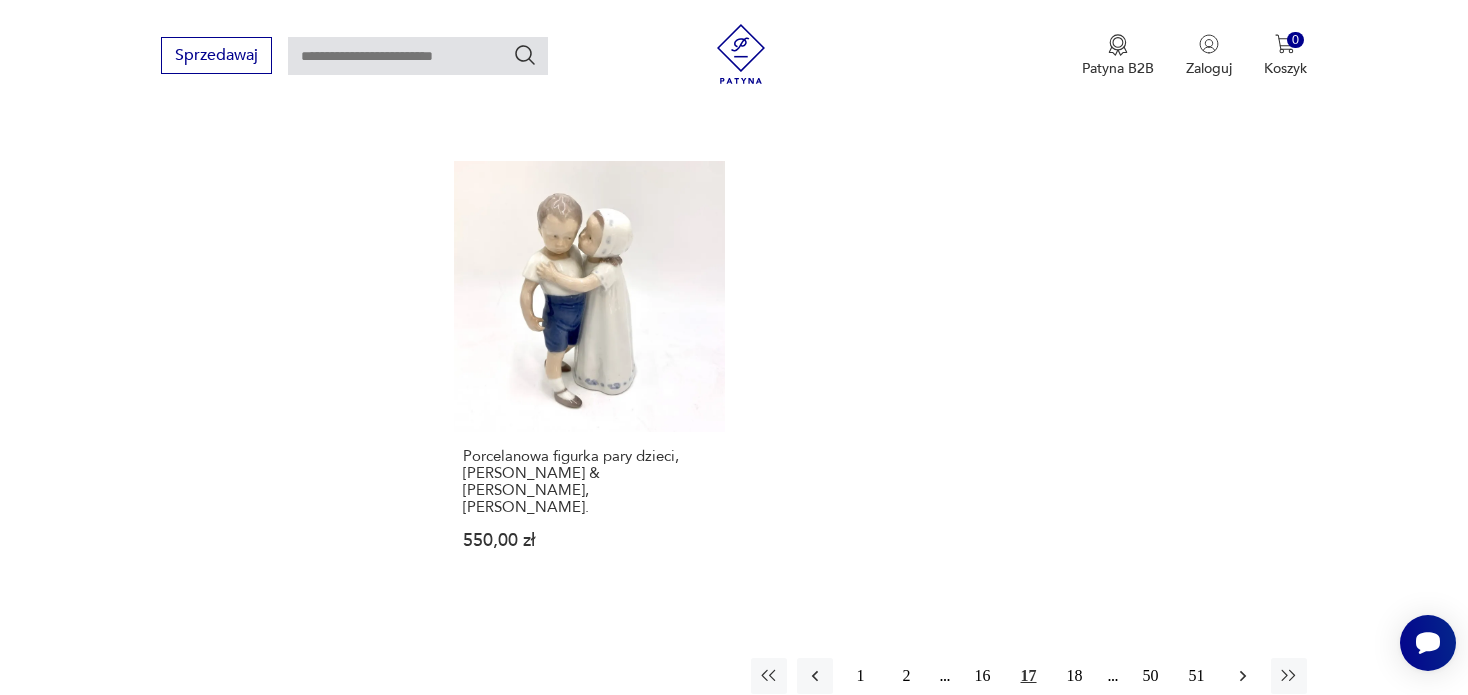 click 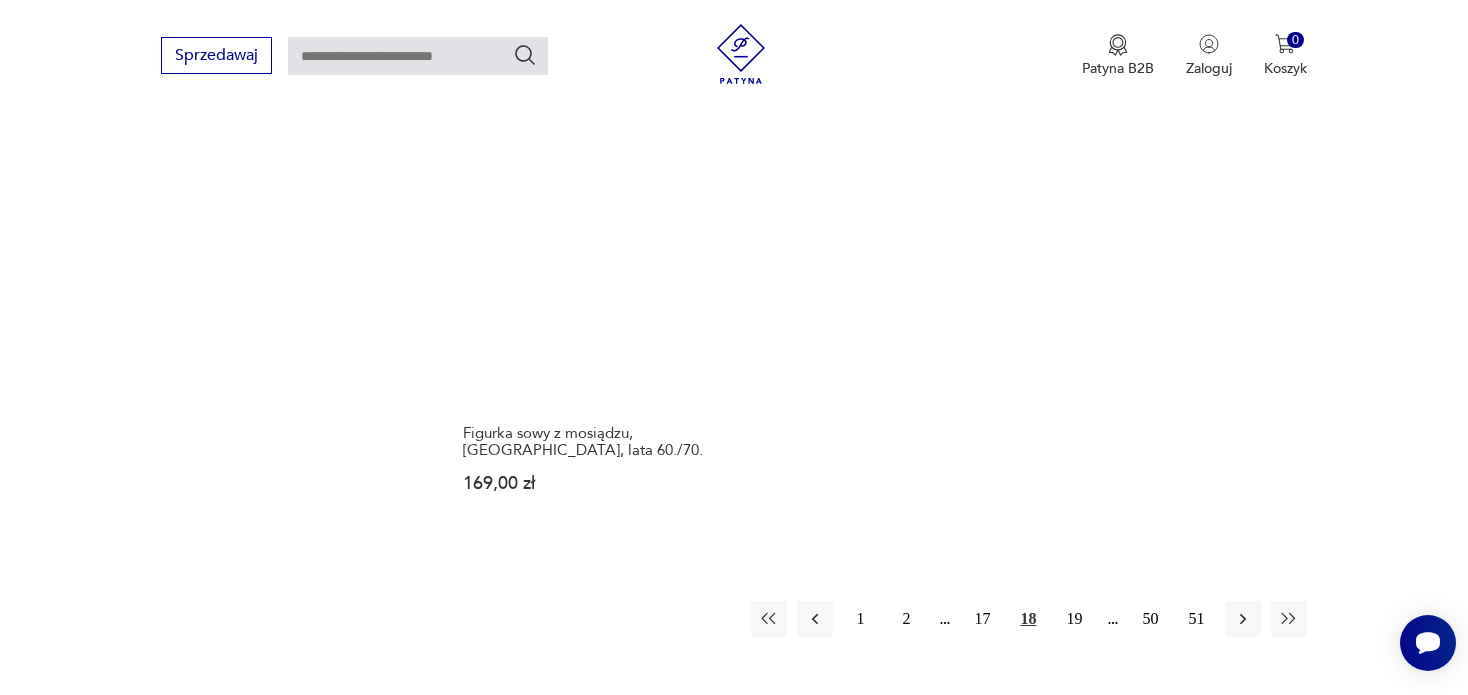 scroll, scrollTop: 3129, scrollLeft: 0, axis: vertical 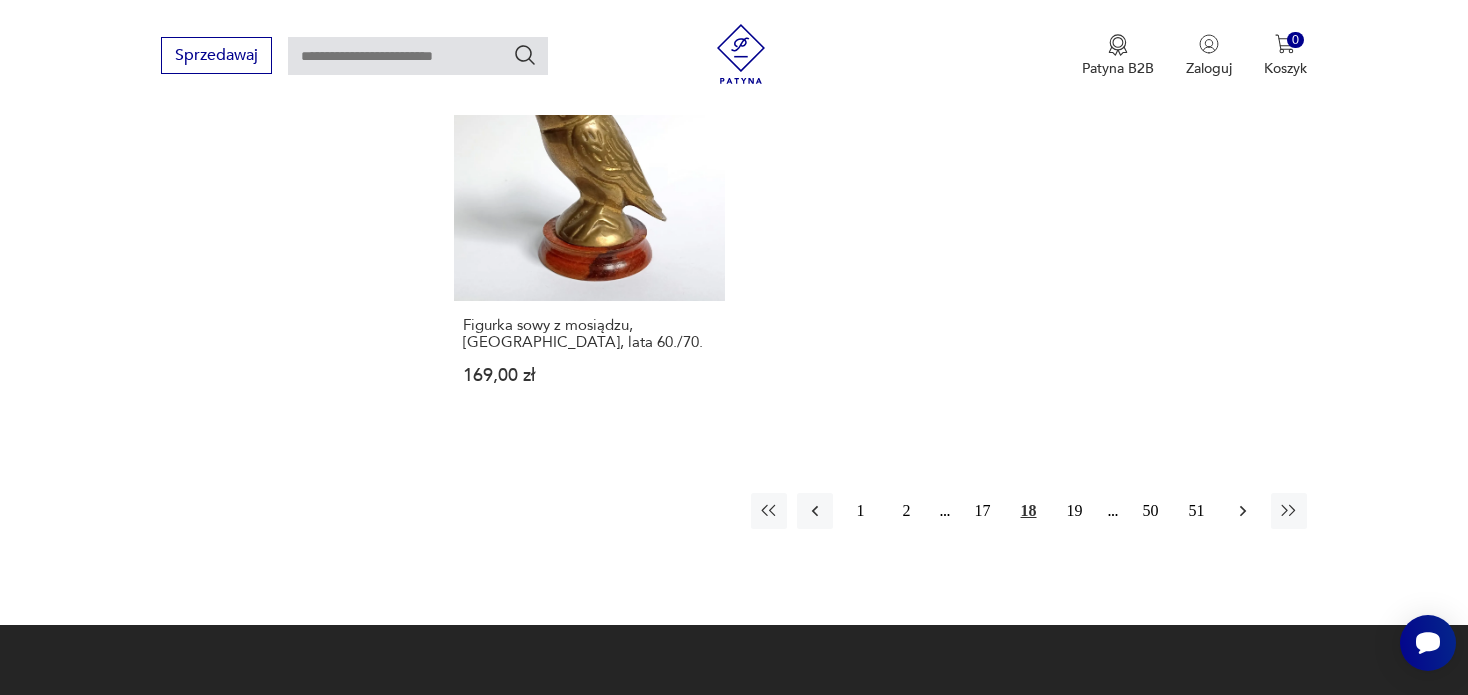 click 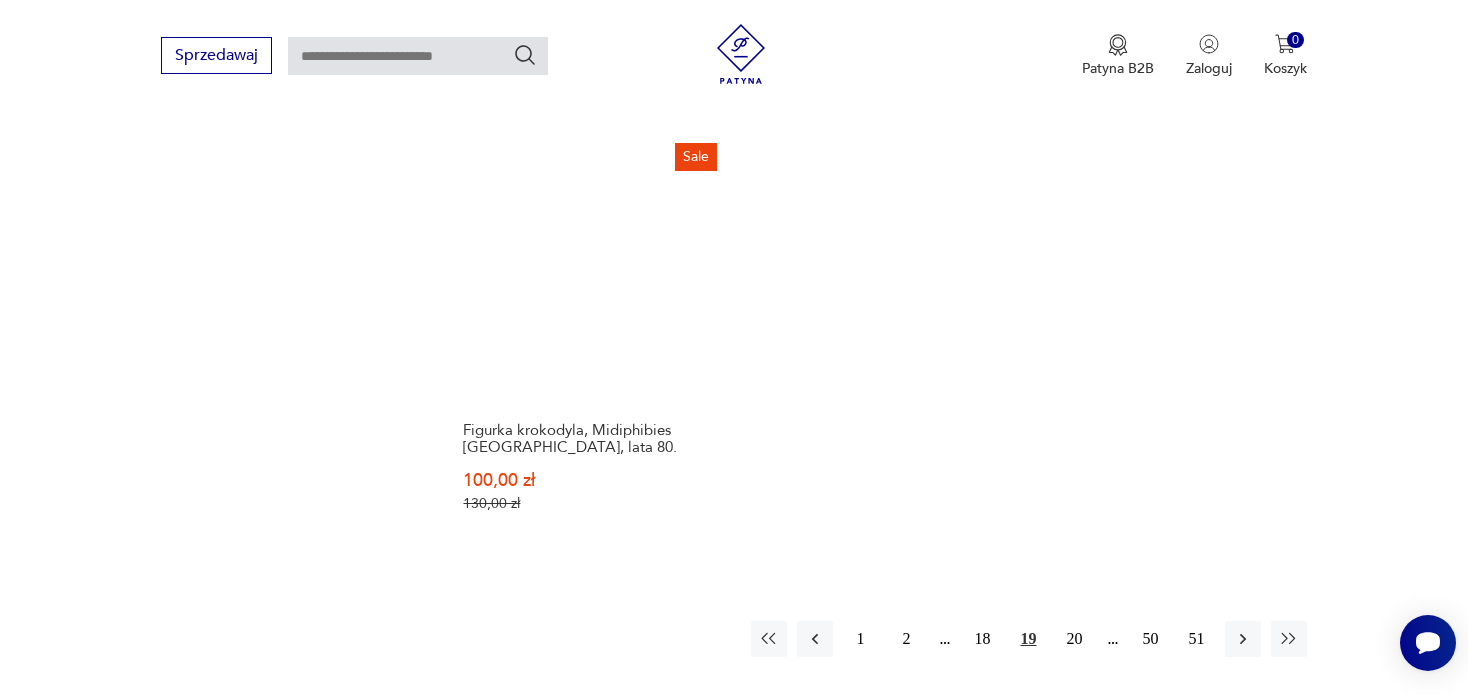 scroll, scrollTop: 3130, scrollLeft: 0, axis: vertical 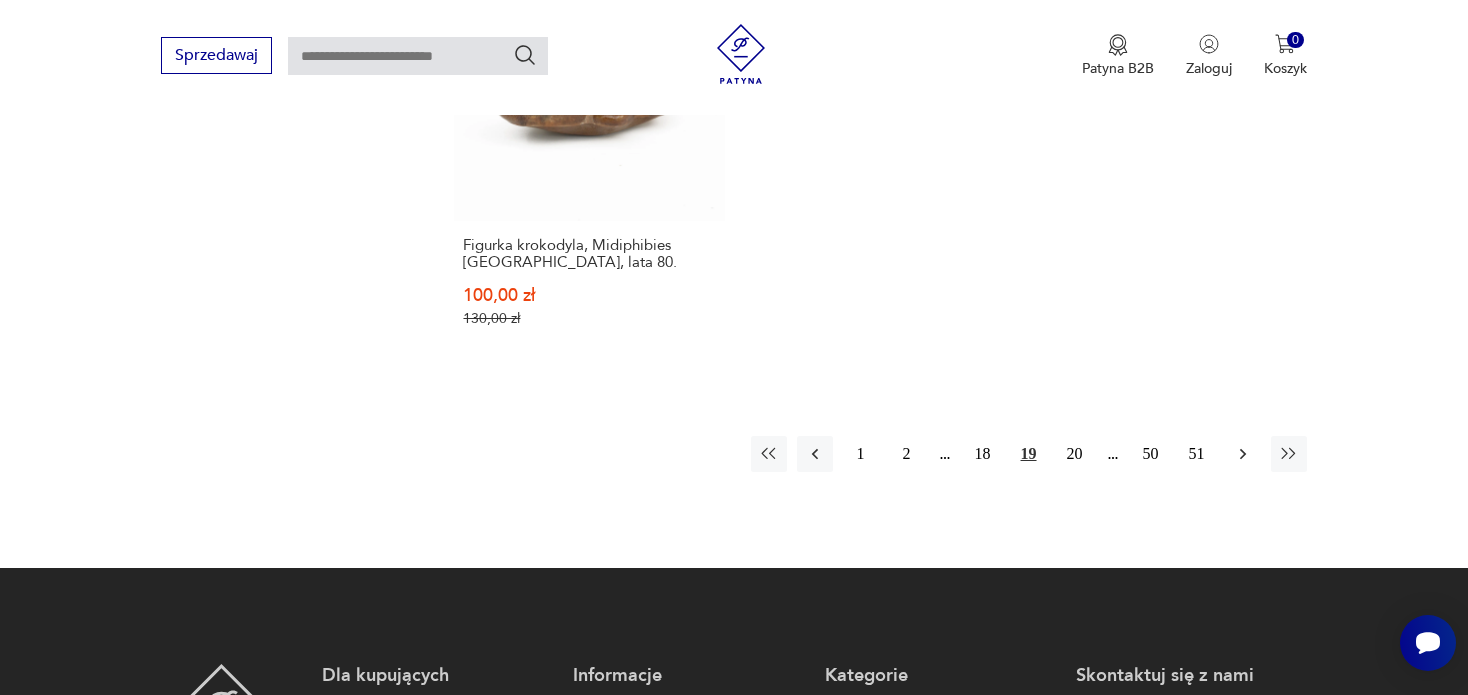click 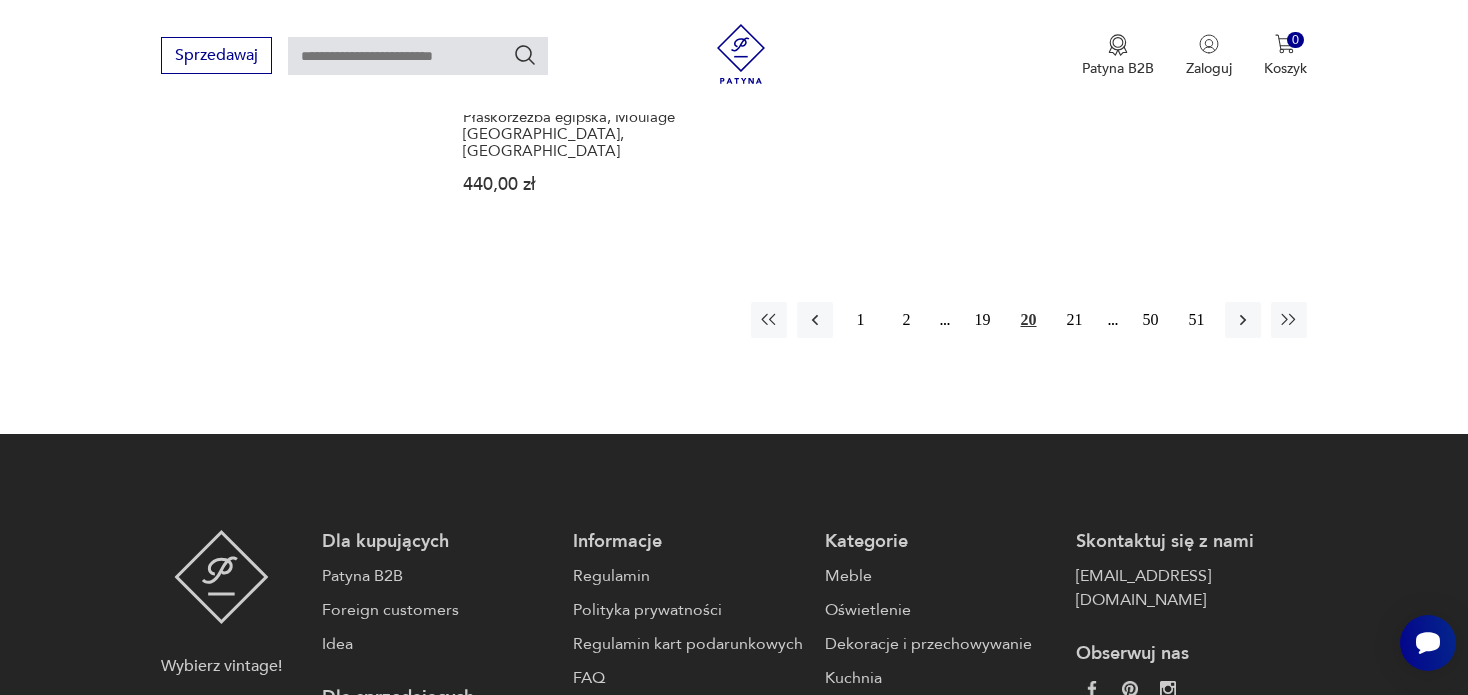 scroll, scrollTop: 3229, scrollLeft: 0, axis: vertical 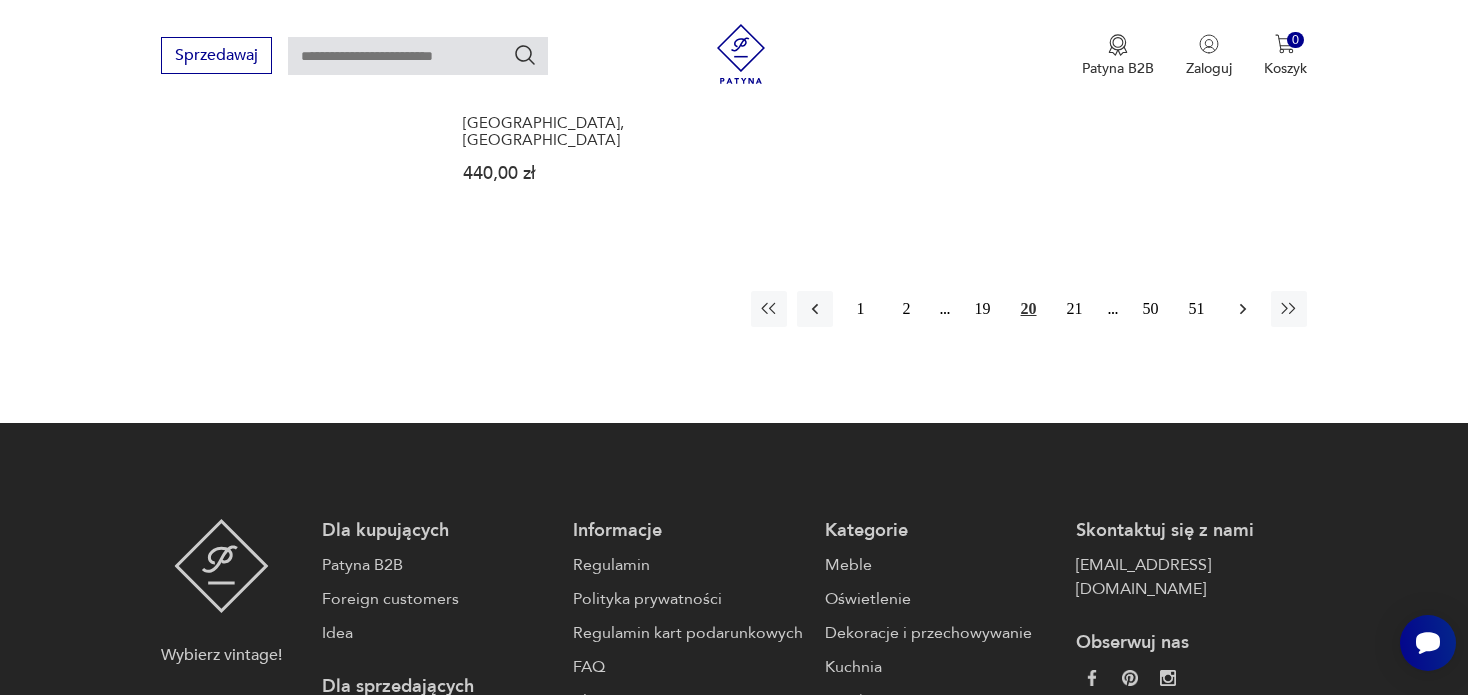 click 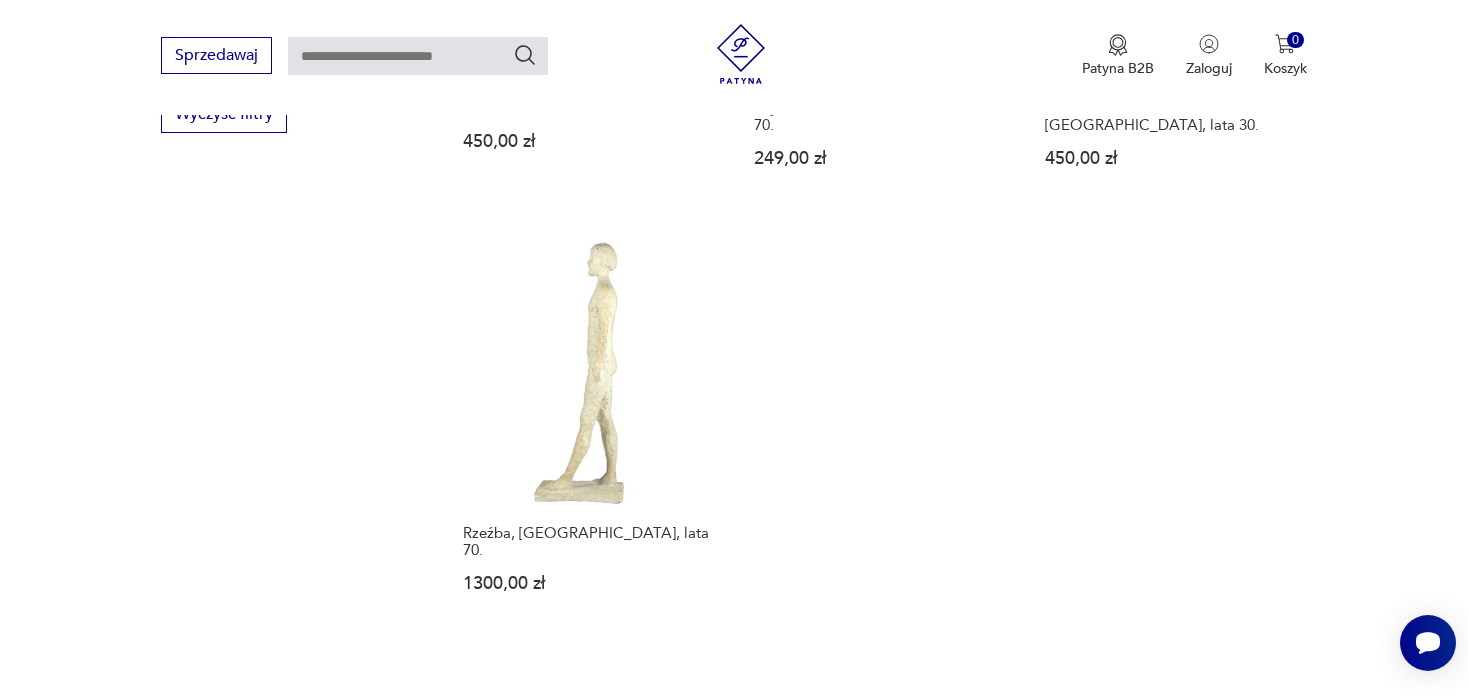 scroll, scrollTop: 3030, scrollLeft: 0, axis: vertical 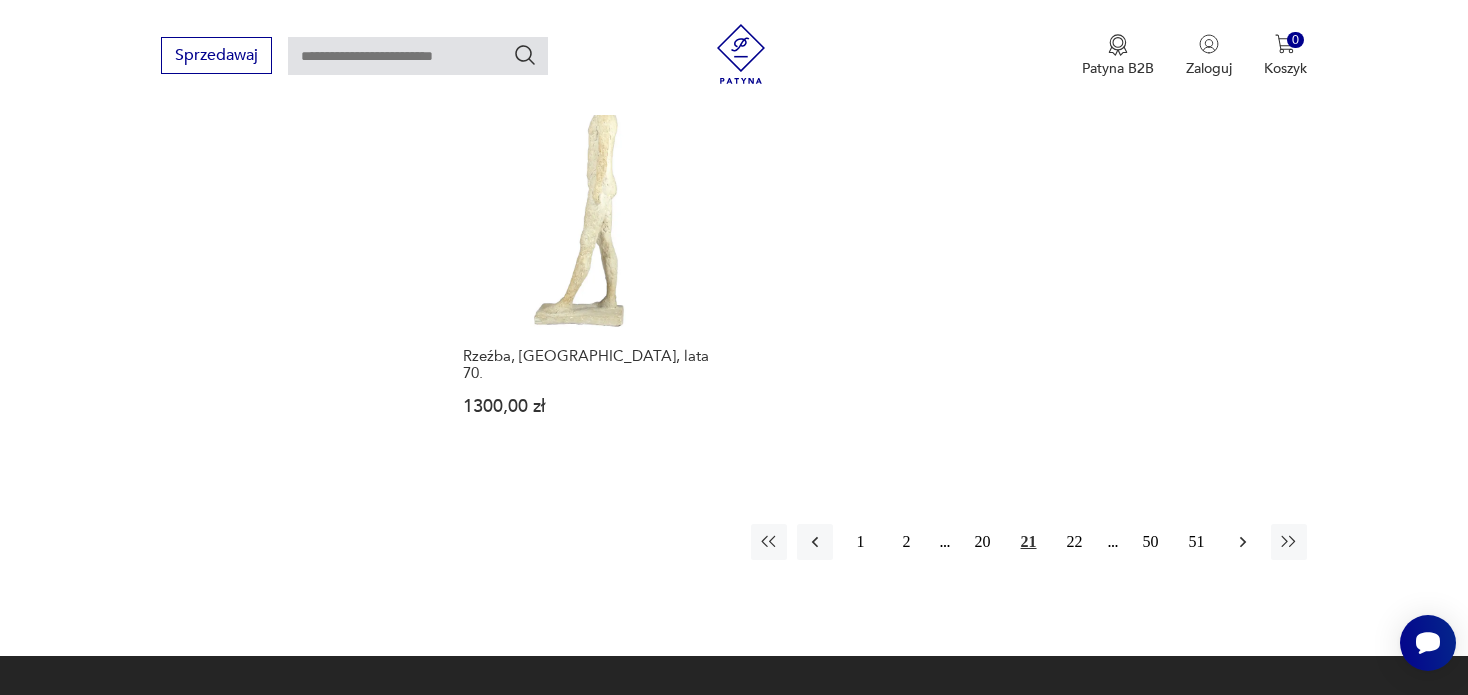 click 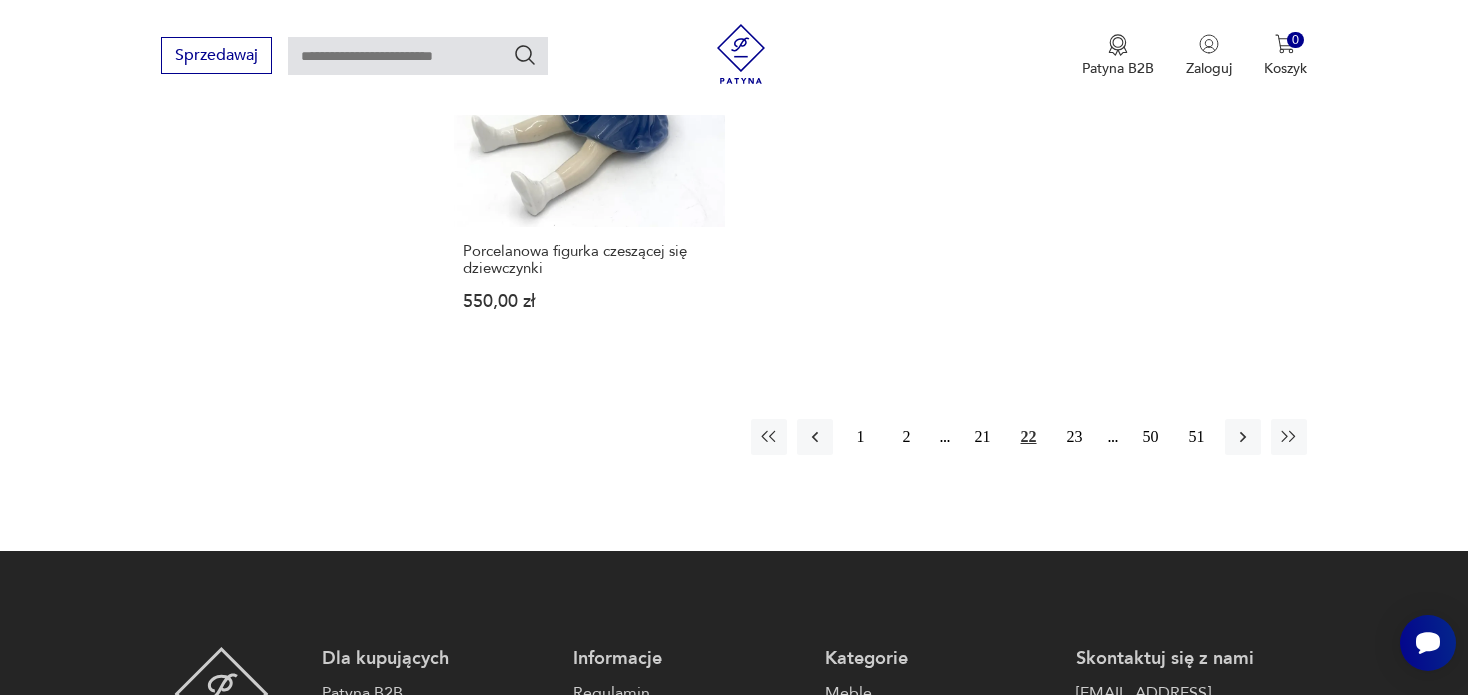 scroll, scrollTop: 3229, scrollLeft: 0, axis: vertical 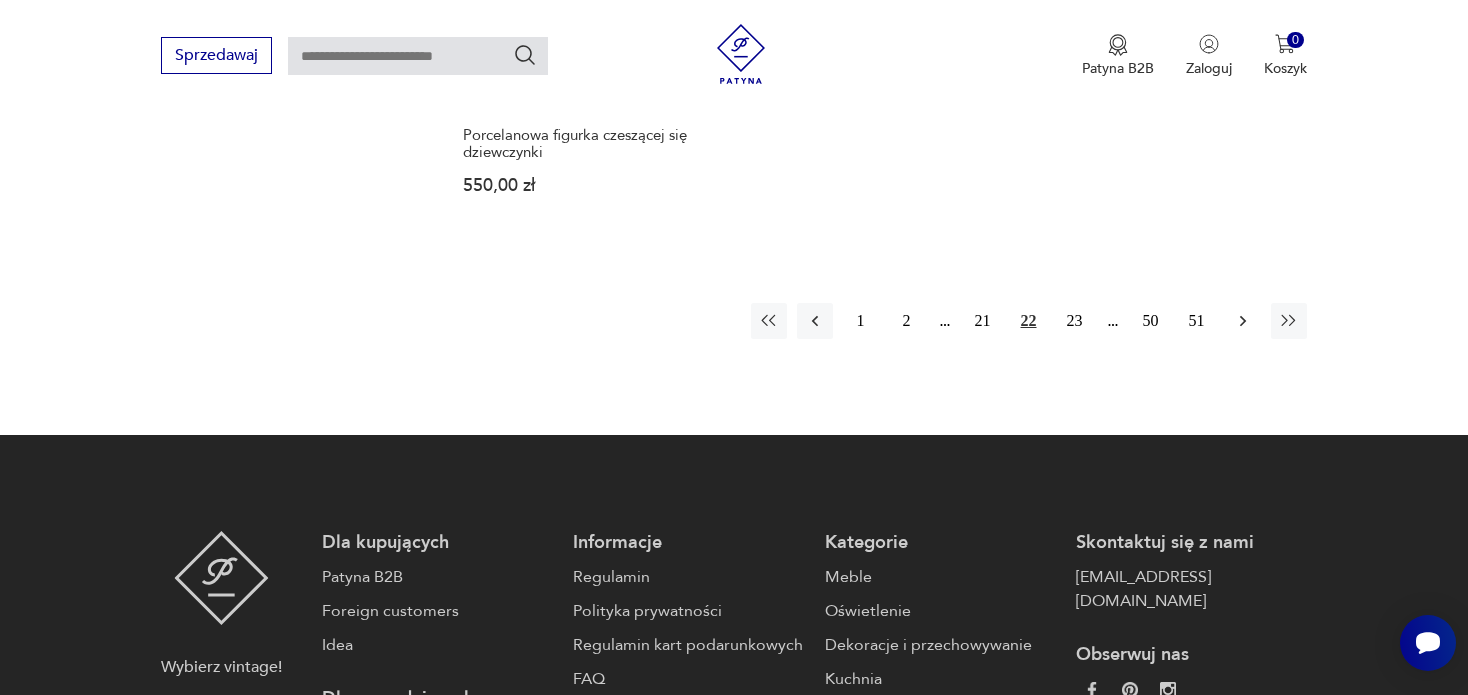 click 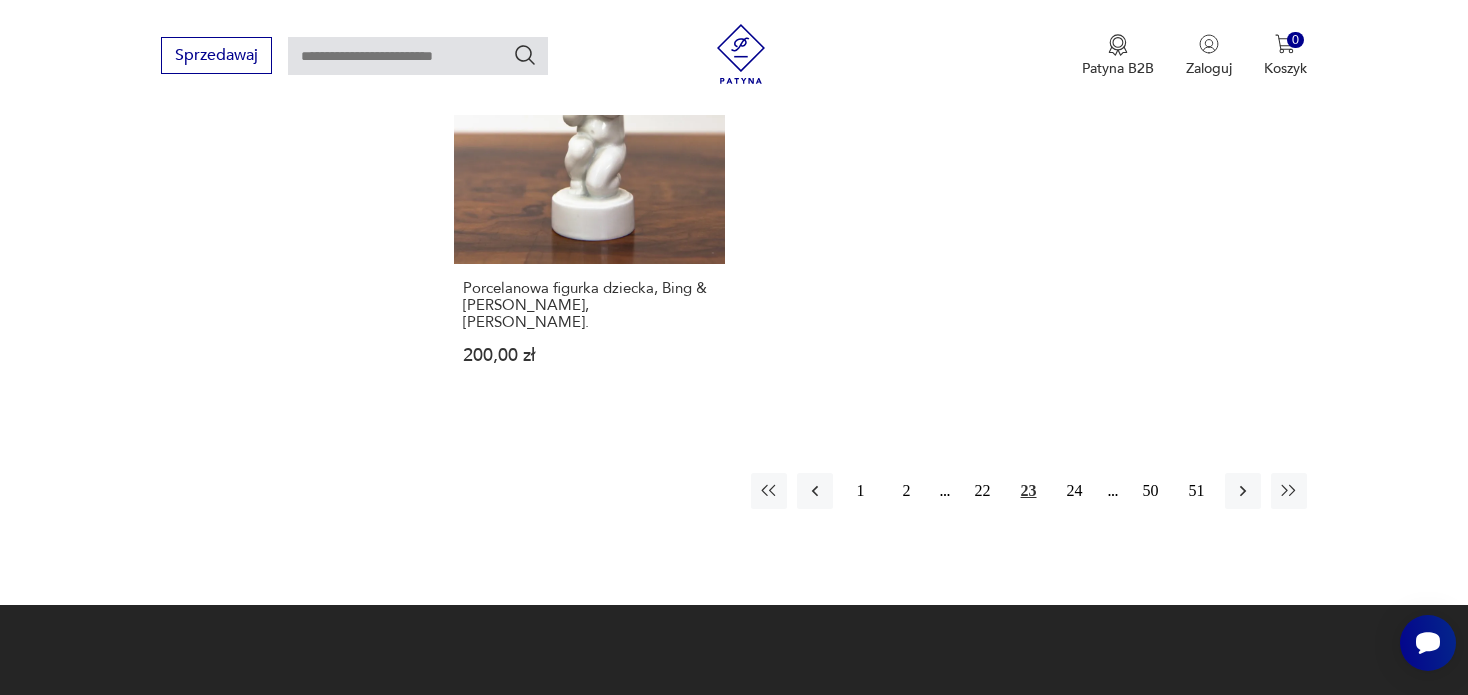 scroll, scrollTop: 3230, scrollLeft: 0, axis: vertical 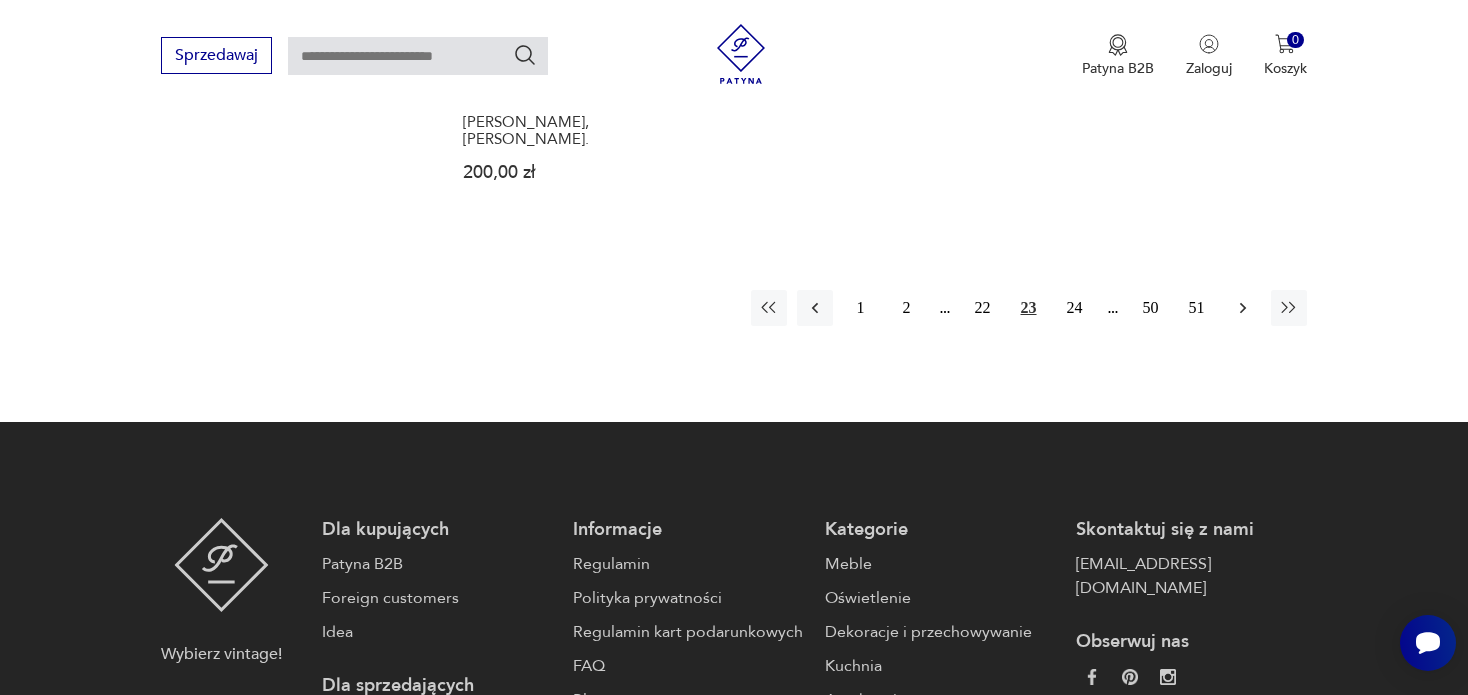 click 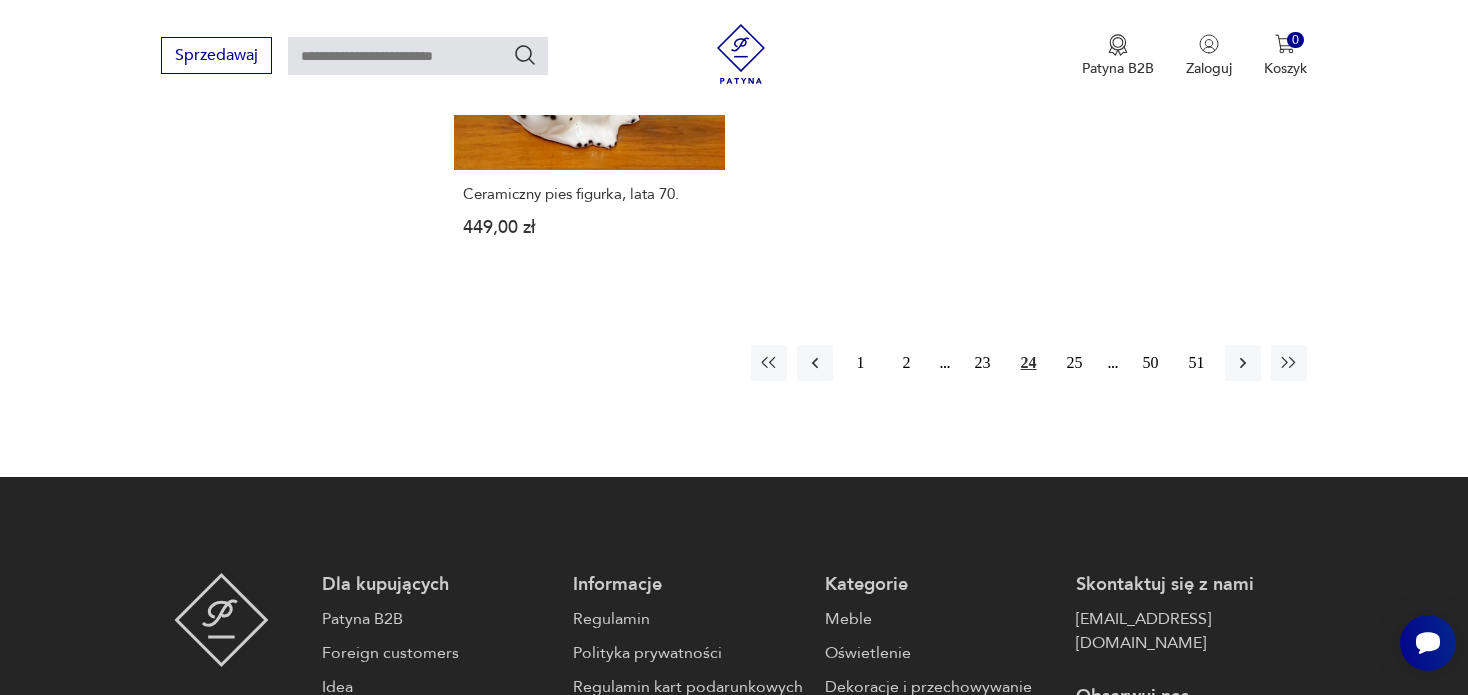 scroll, scrollTop: 3229, scrollLeft: 0, axis: vertical 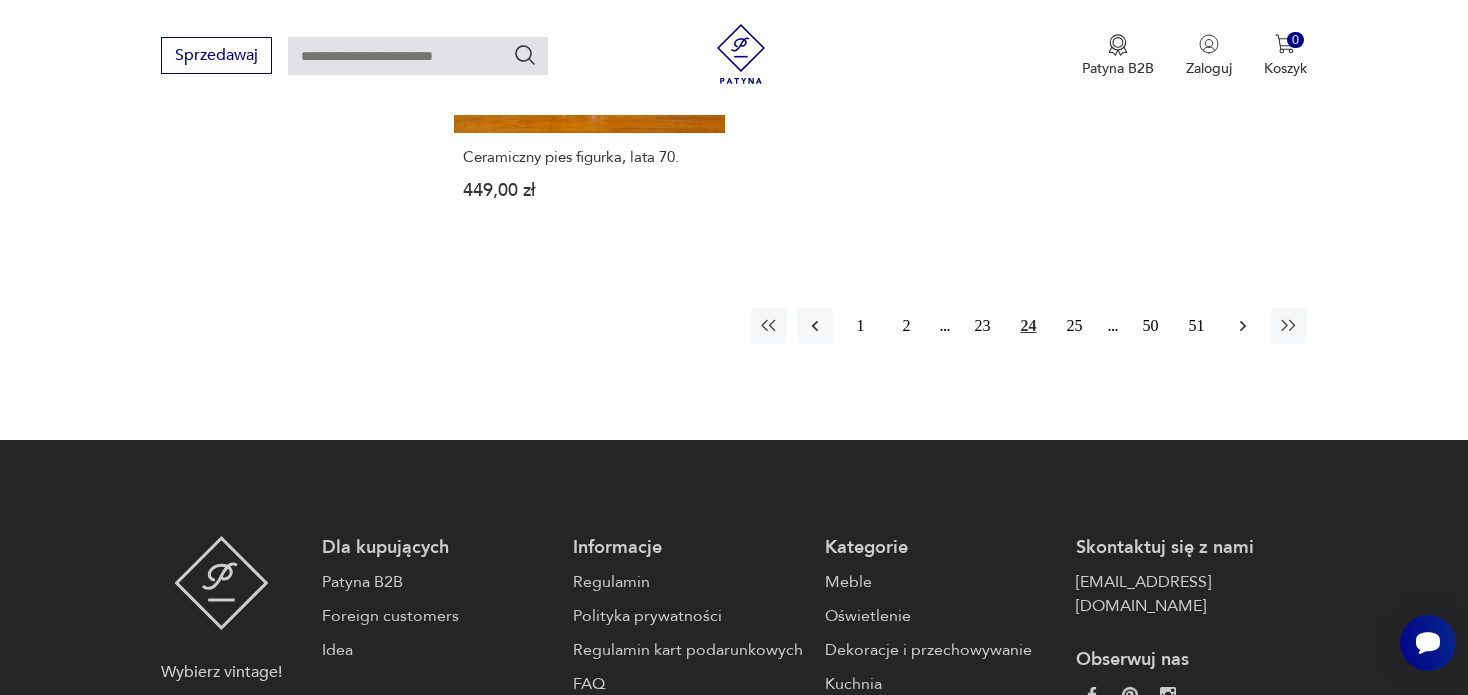 click 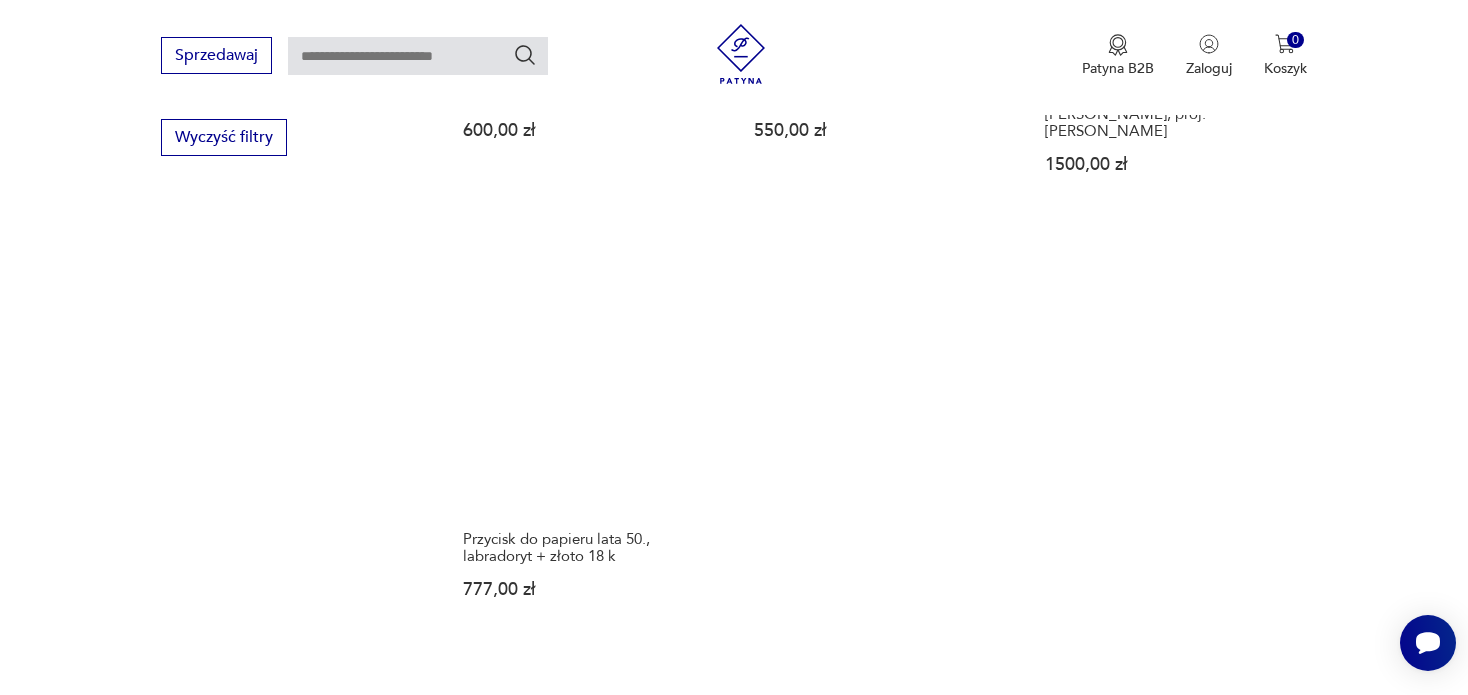 scroll, scrollTop: 2930, scrollLeft: 0, axis: vertical 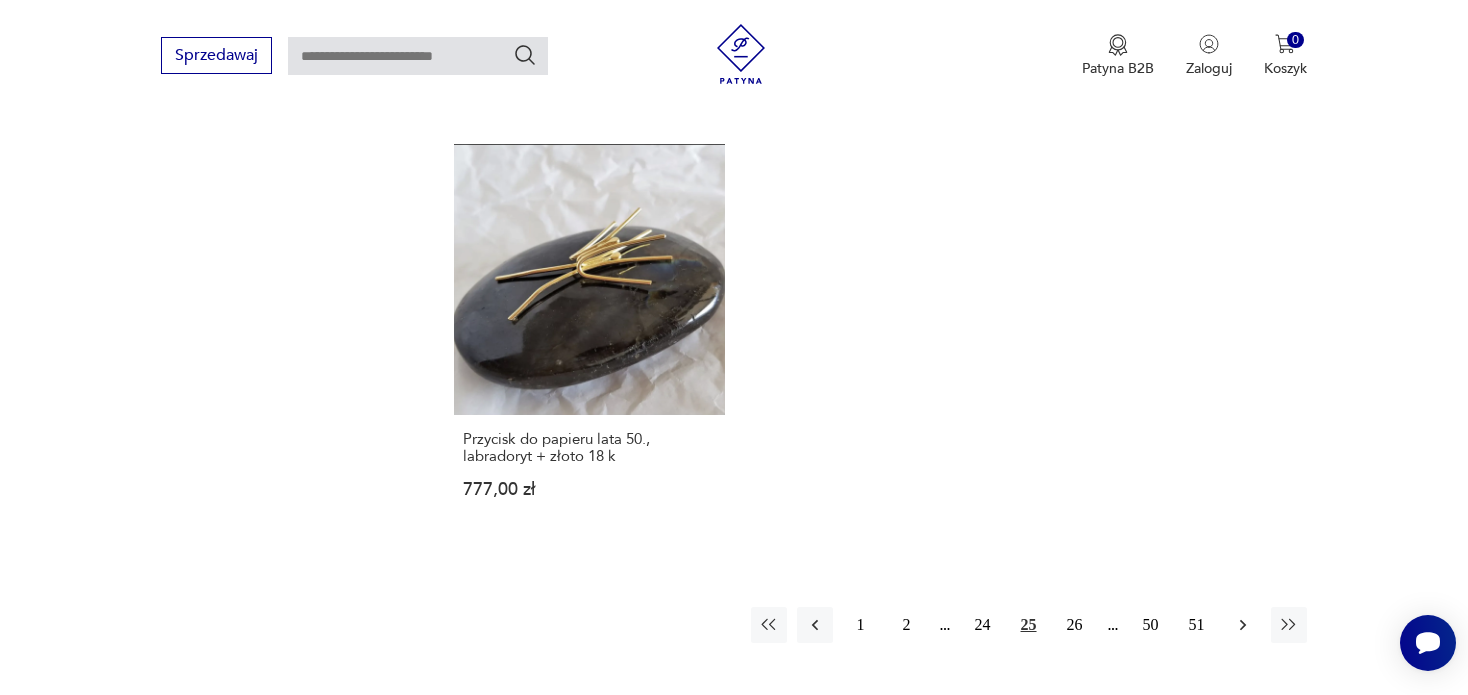 click 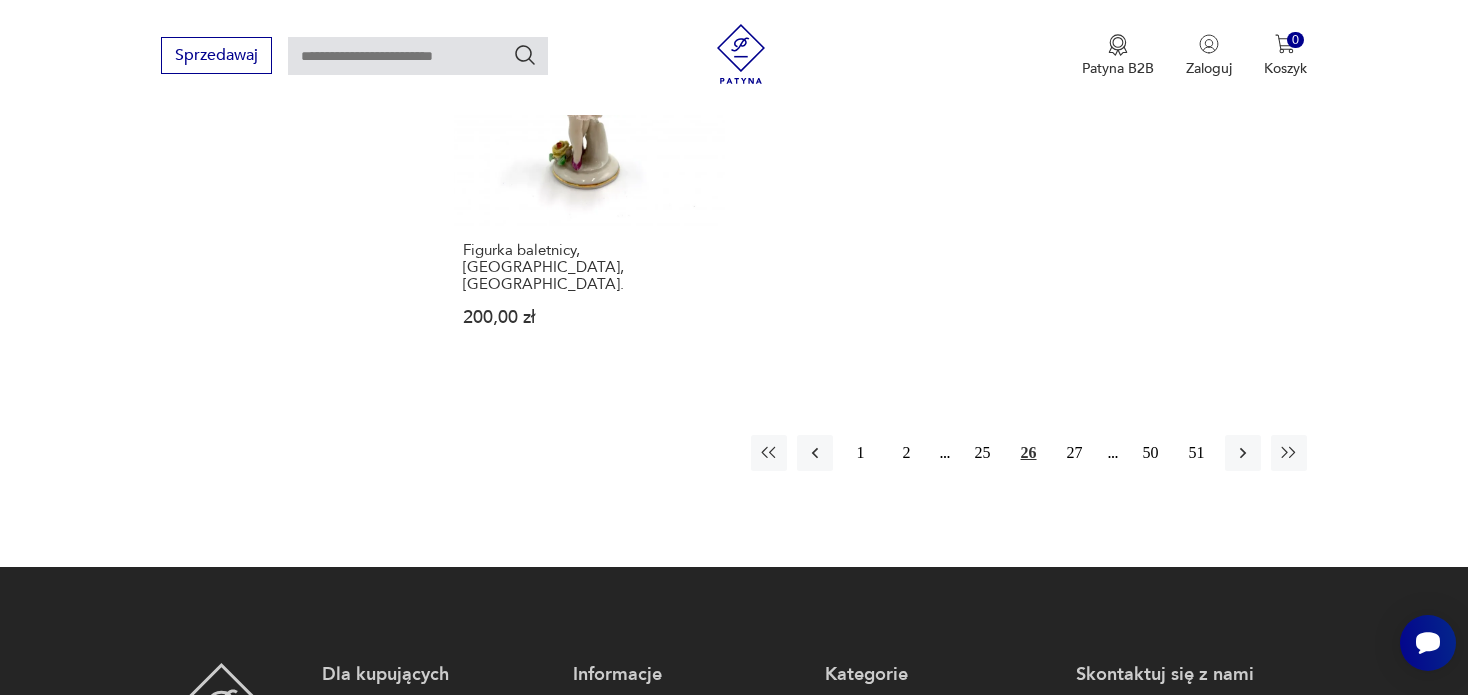 scroll, scrollTop: 3129, scrollLeft: 0, axis: vertical 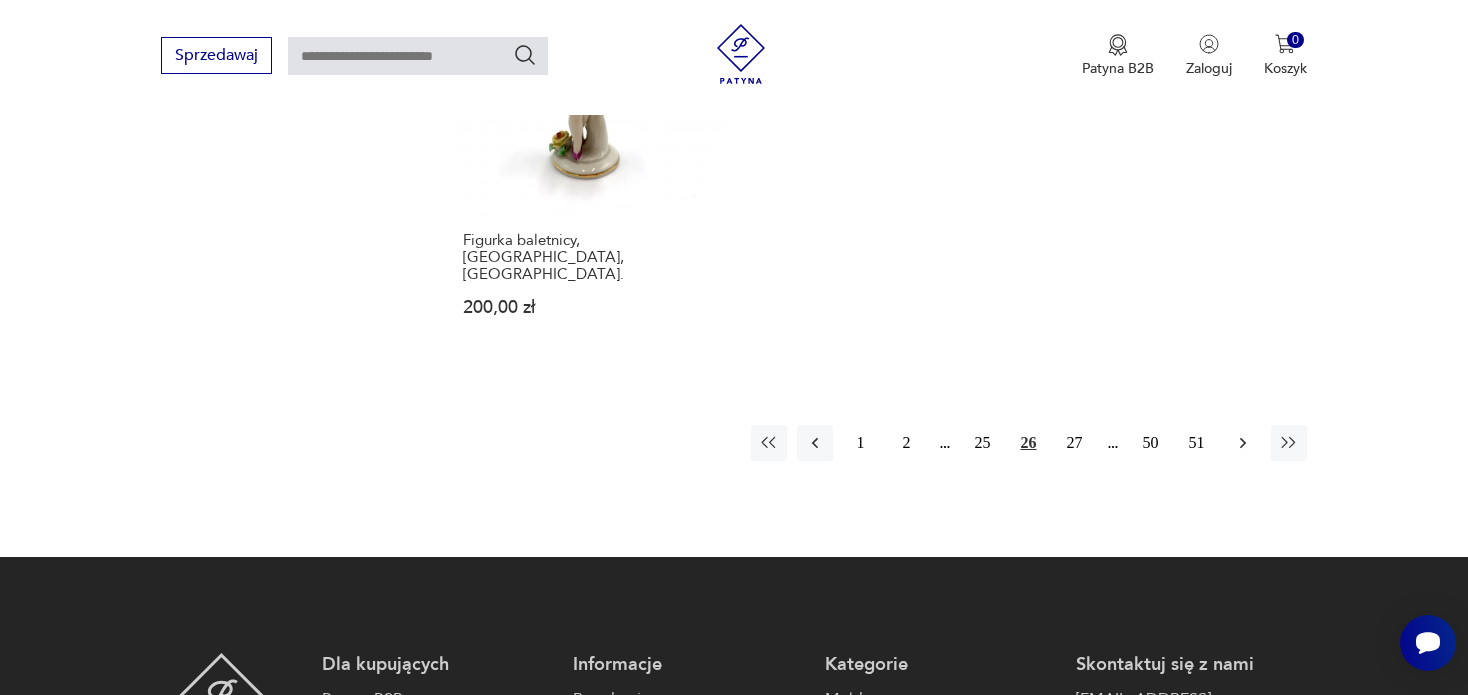 click 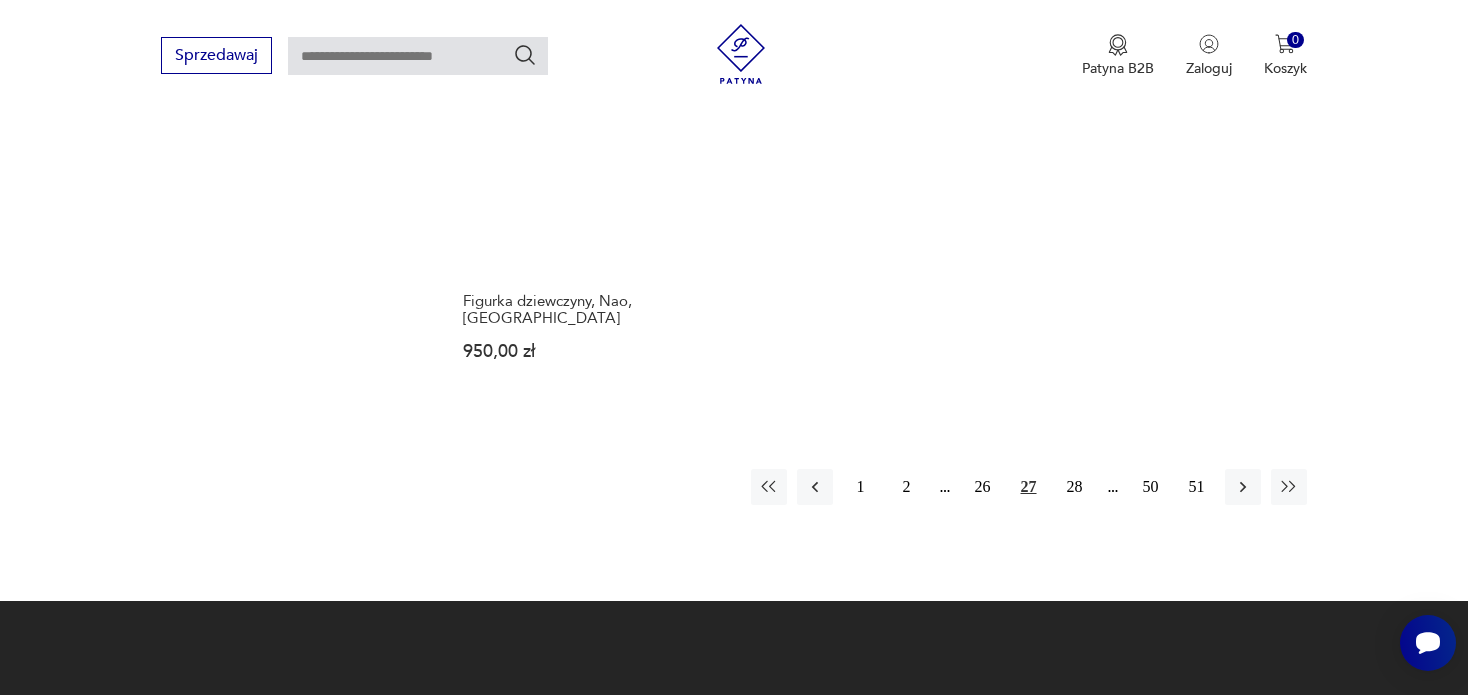 scroll, scrollTop: 3130, scrollLeft: 0, axis: vertical 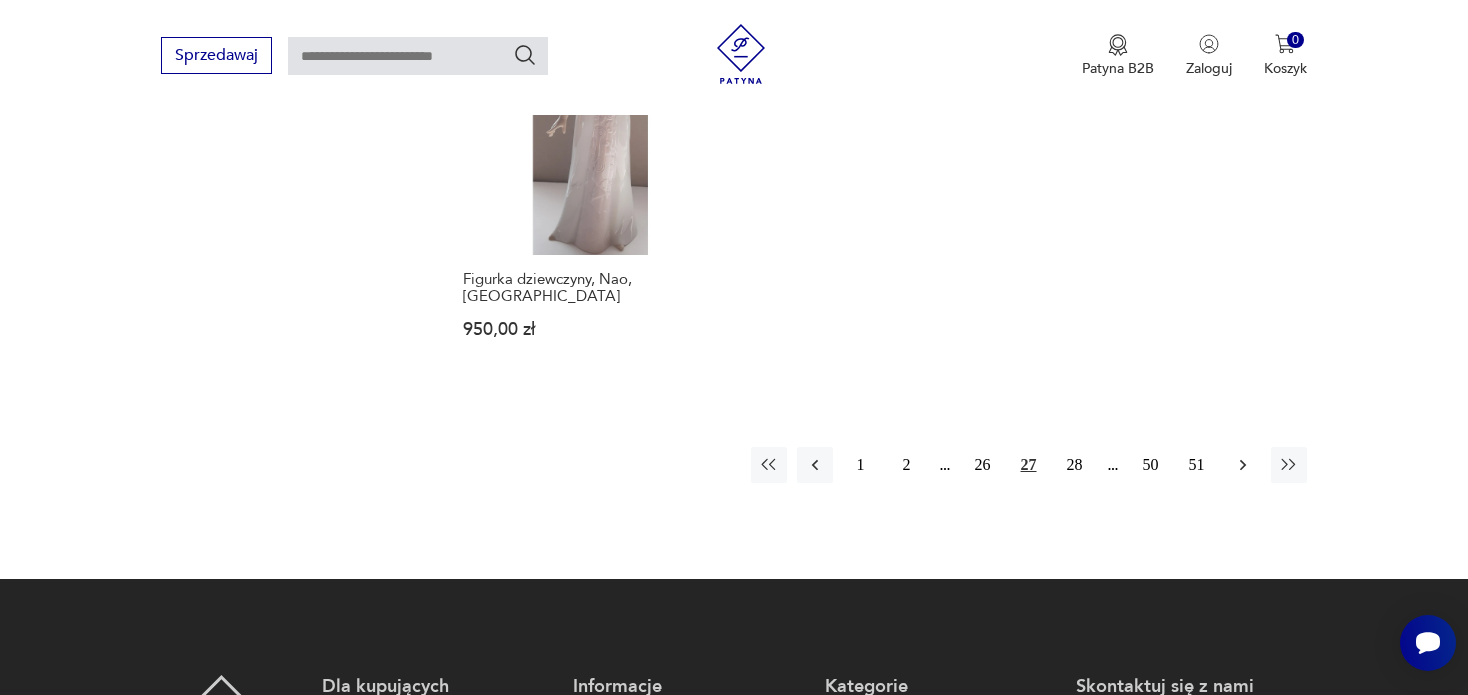 click 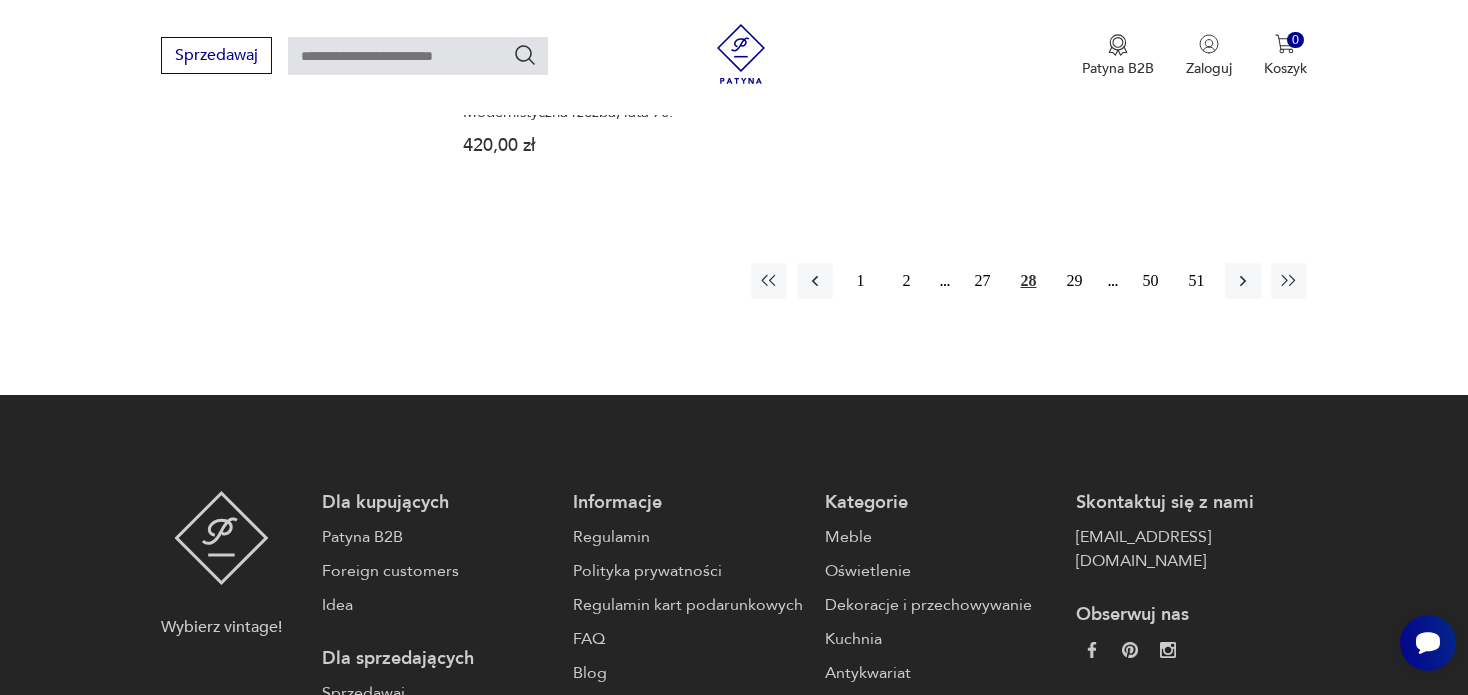 scroll, scrollTop: 3274, scrollLeft: 0, axis: vertical 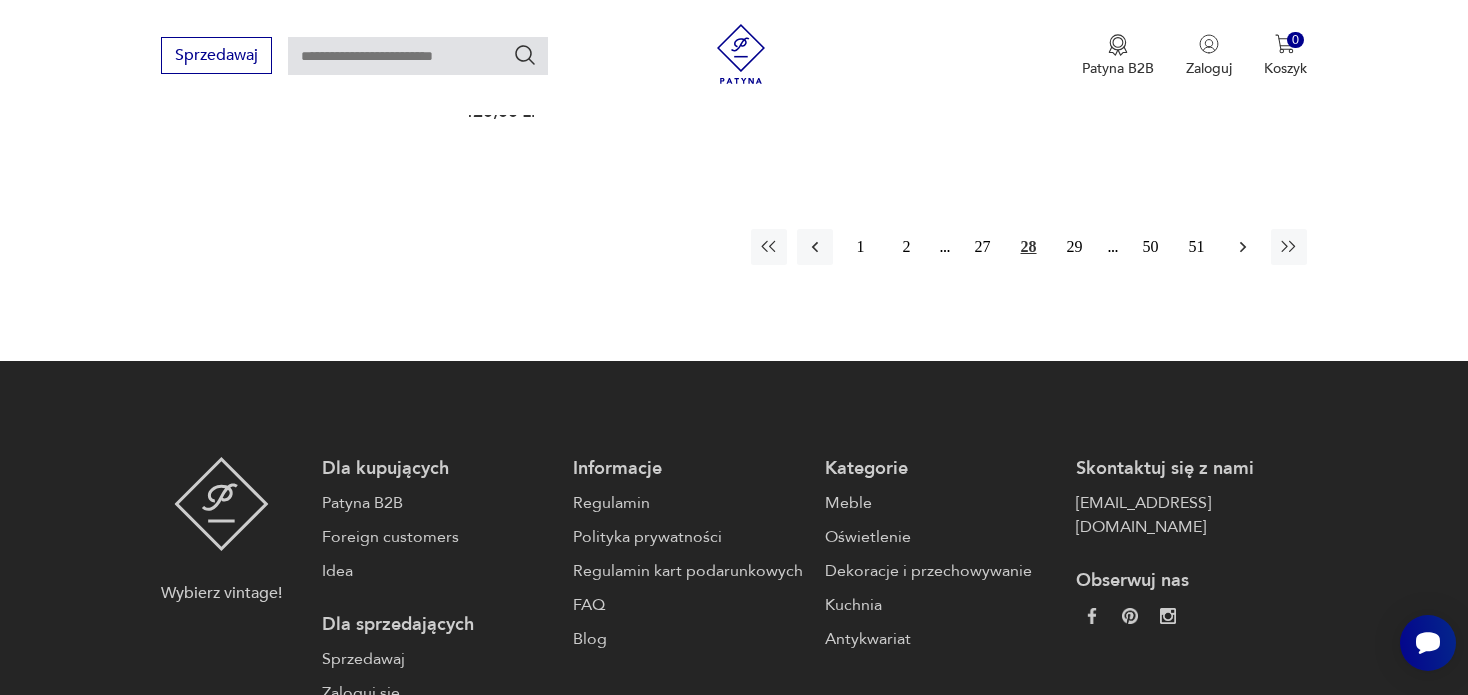 click 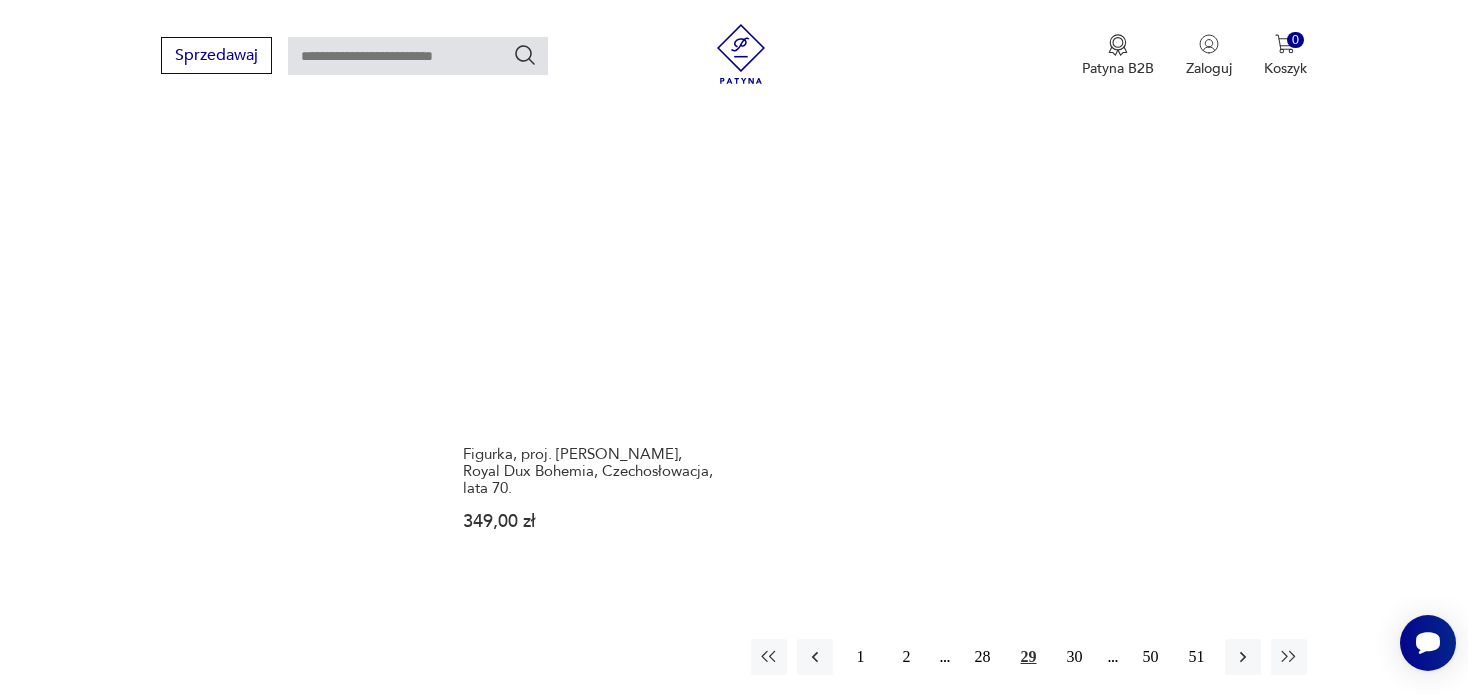 scroll, scrollTop: 3229, scrollLeft: 0, axis: vertical 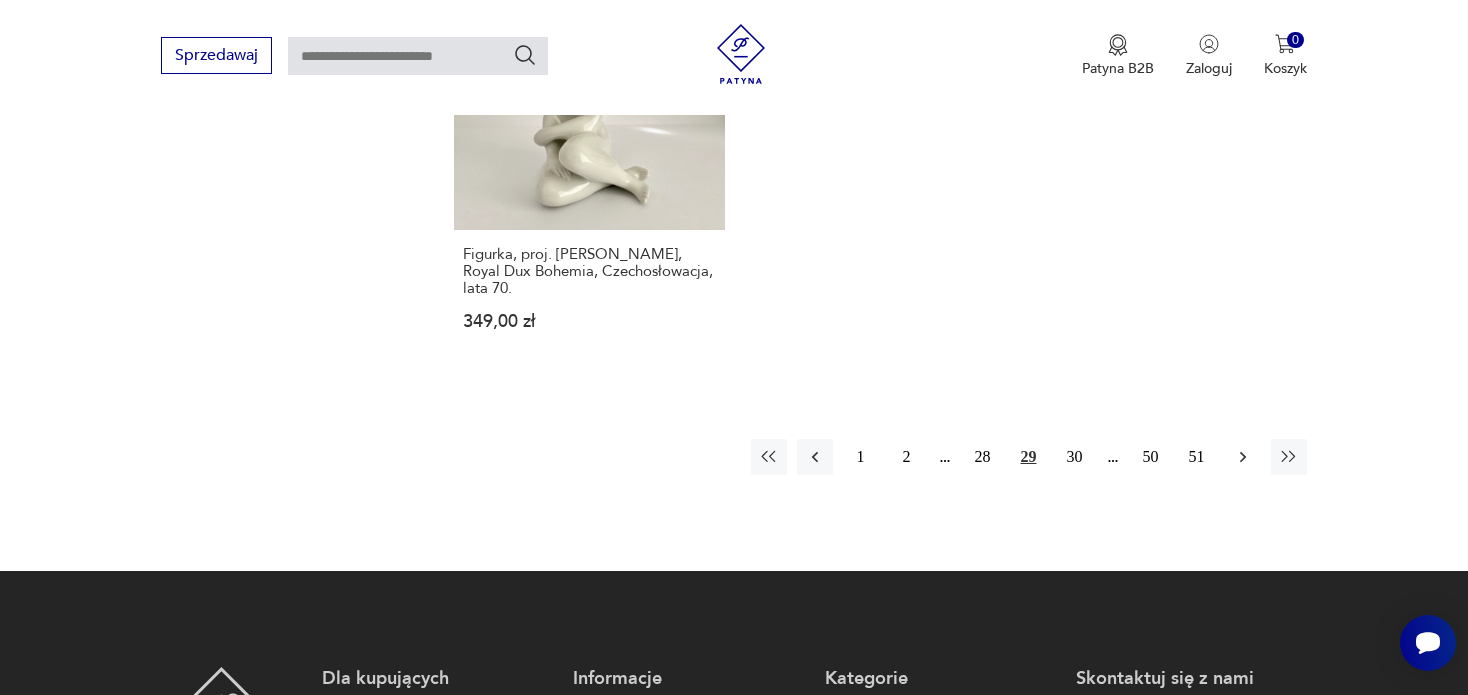 click at bounding box center (1243, 457) 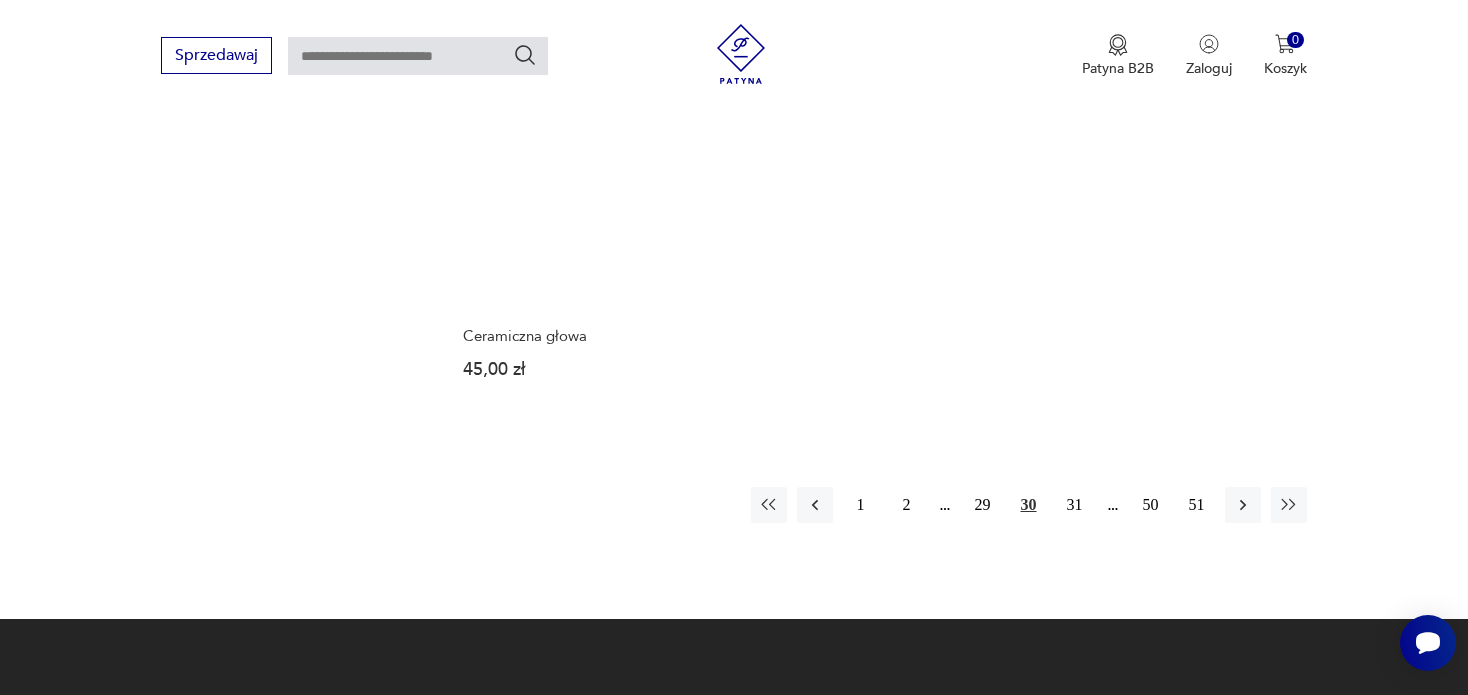scroll, scrollTop: 3130, scrollLeft: 0, axis: vertical 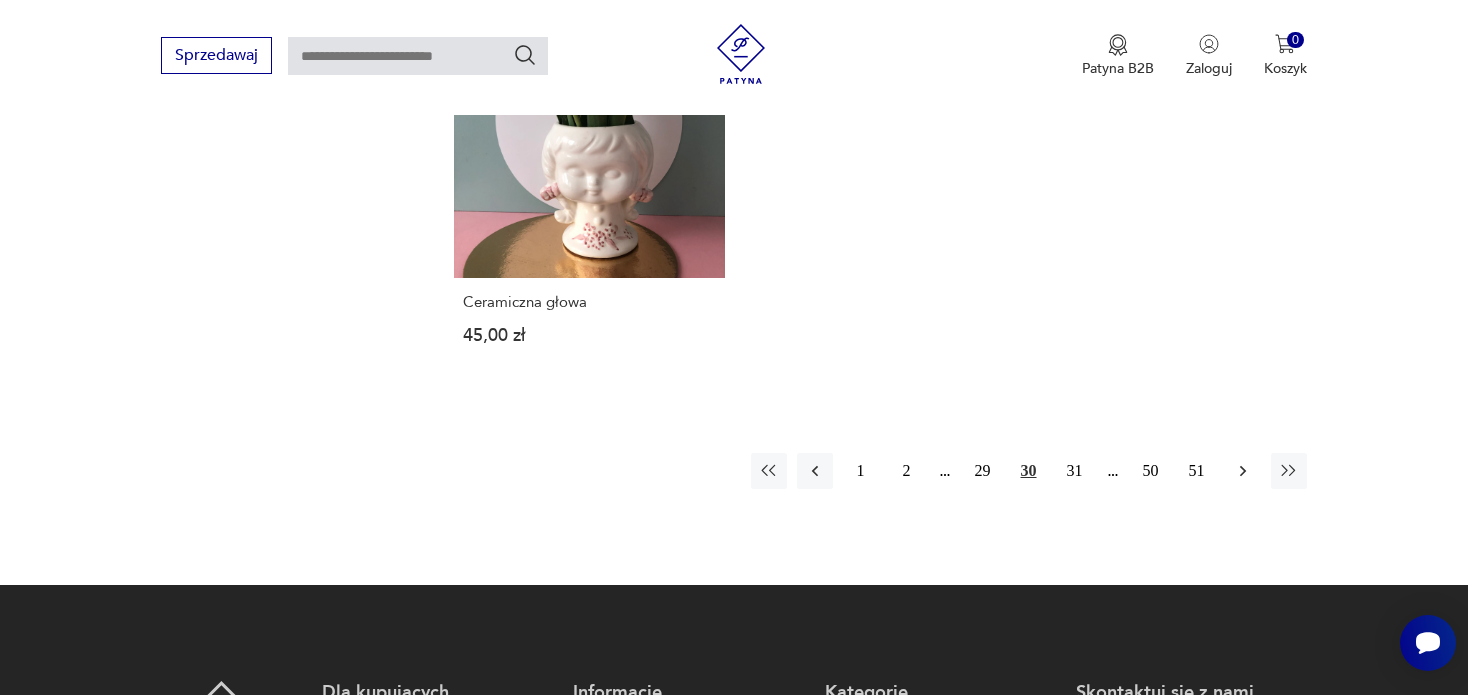 click 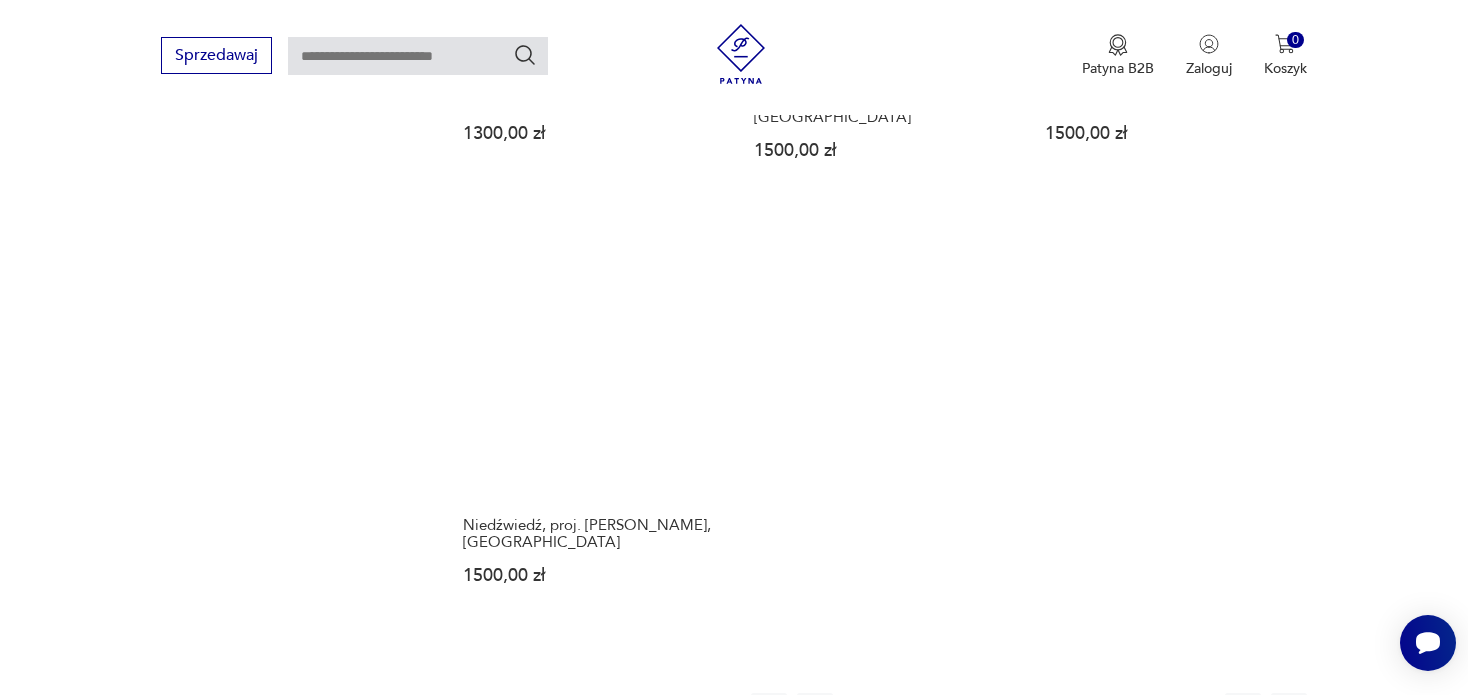scroll, scrollTop: 3229, scrollLeft: 0, axis: vertical 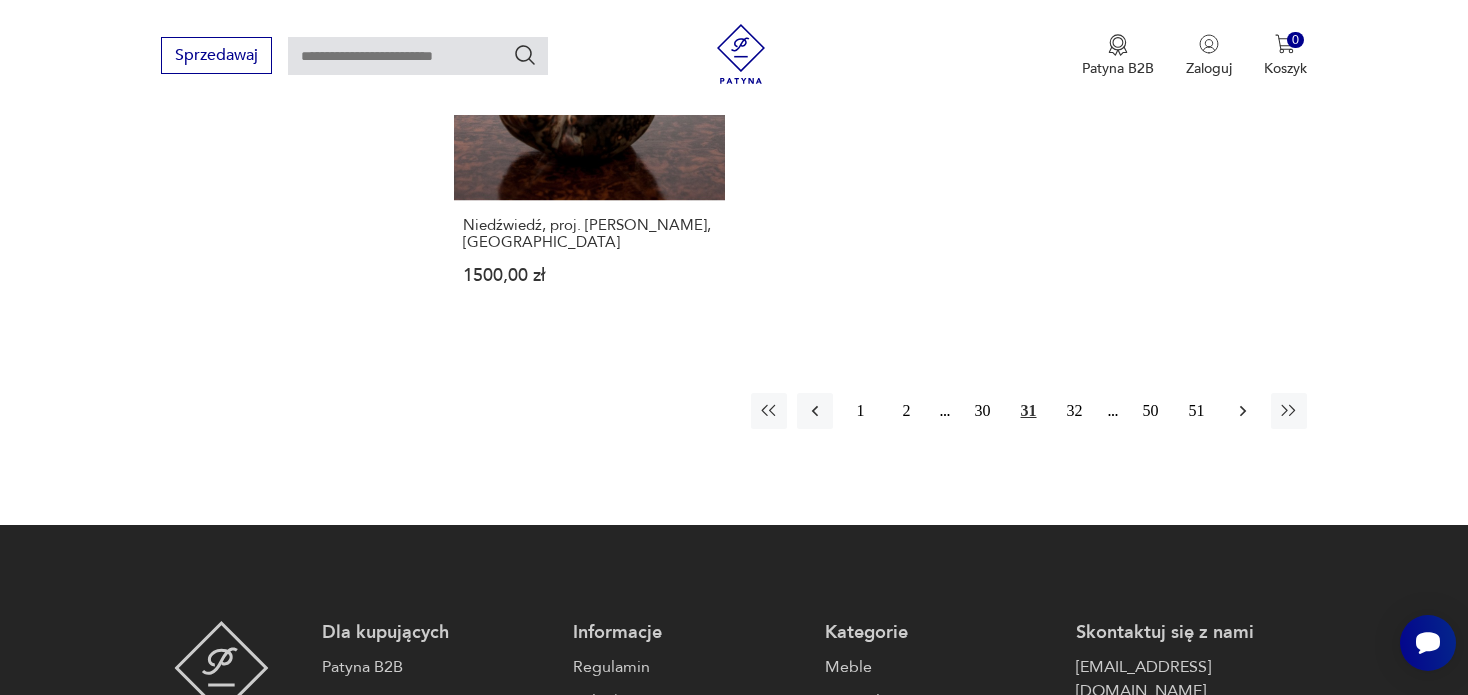 click 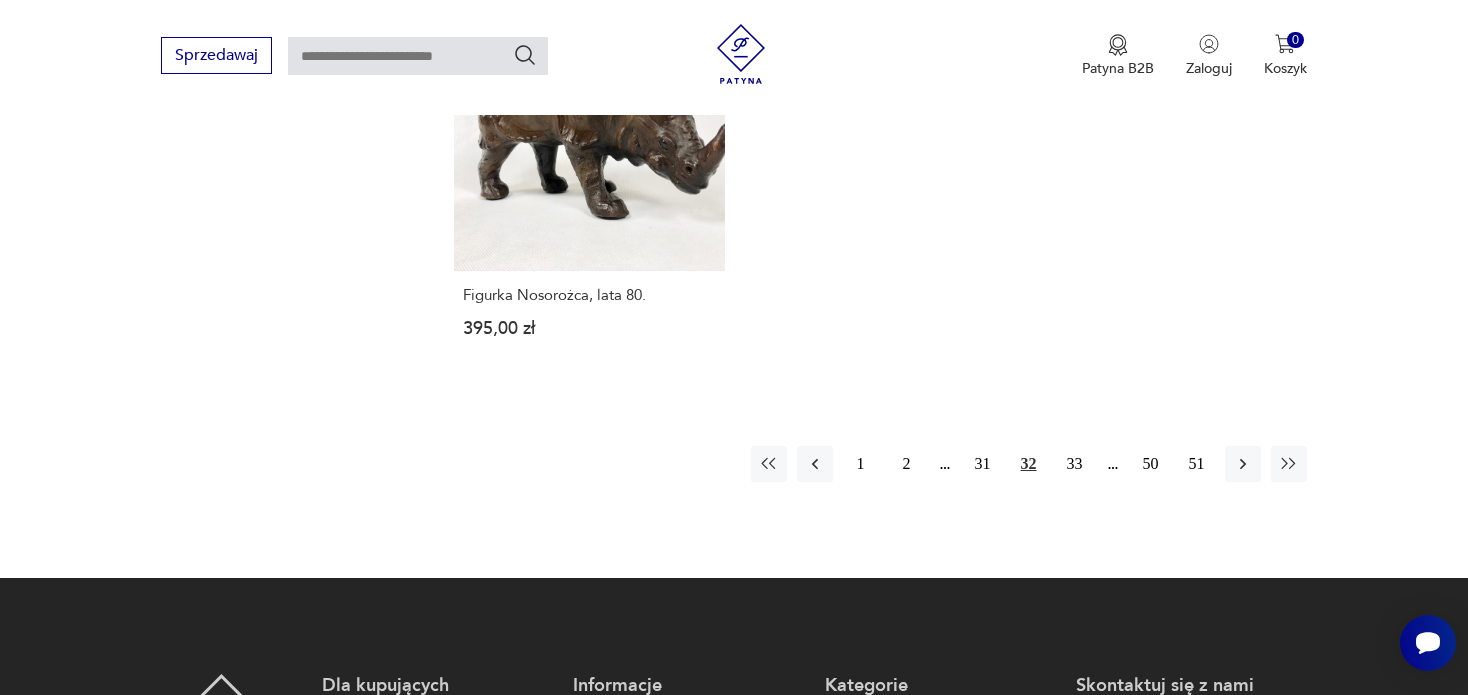 scroll, scrollTop: 3130, scrollLeft: 0, axis: vertical 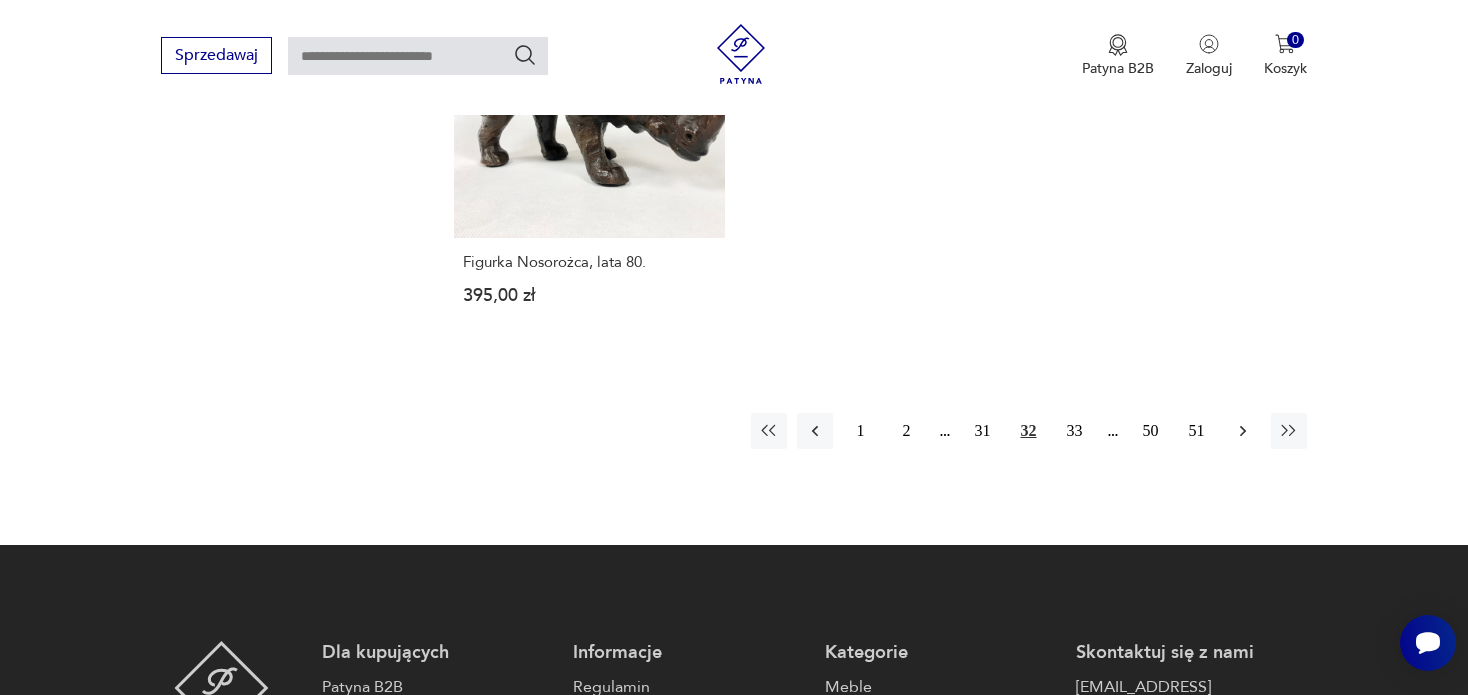 click at bounding box center [1243, 431] 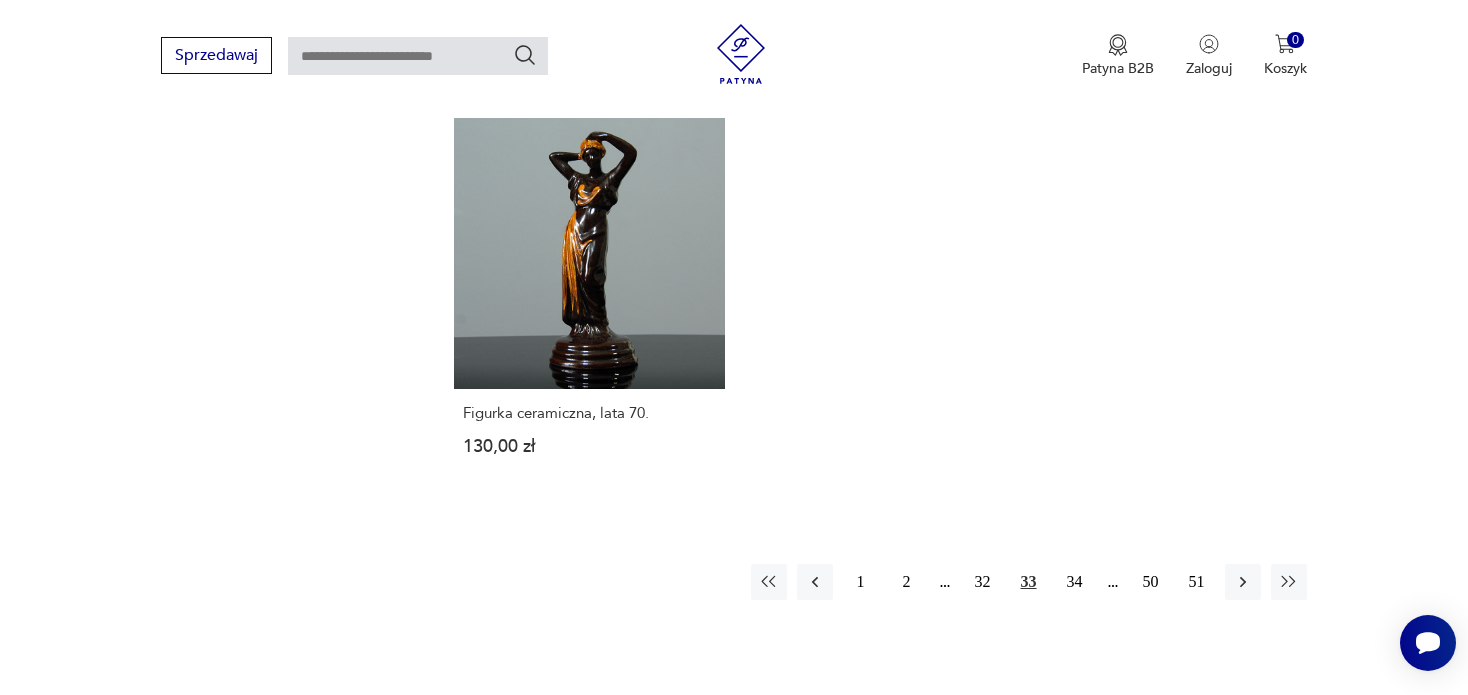 scroll, scrollTop: 3029, scrollLeft: 0, axis: vertical 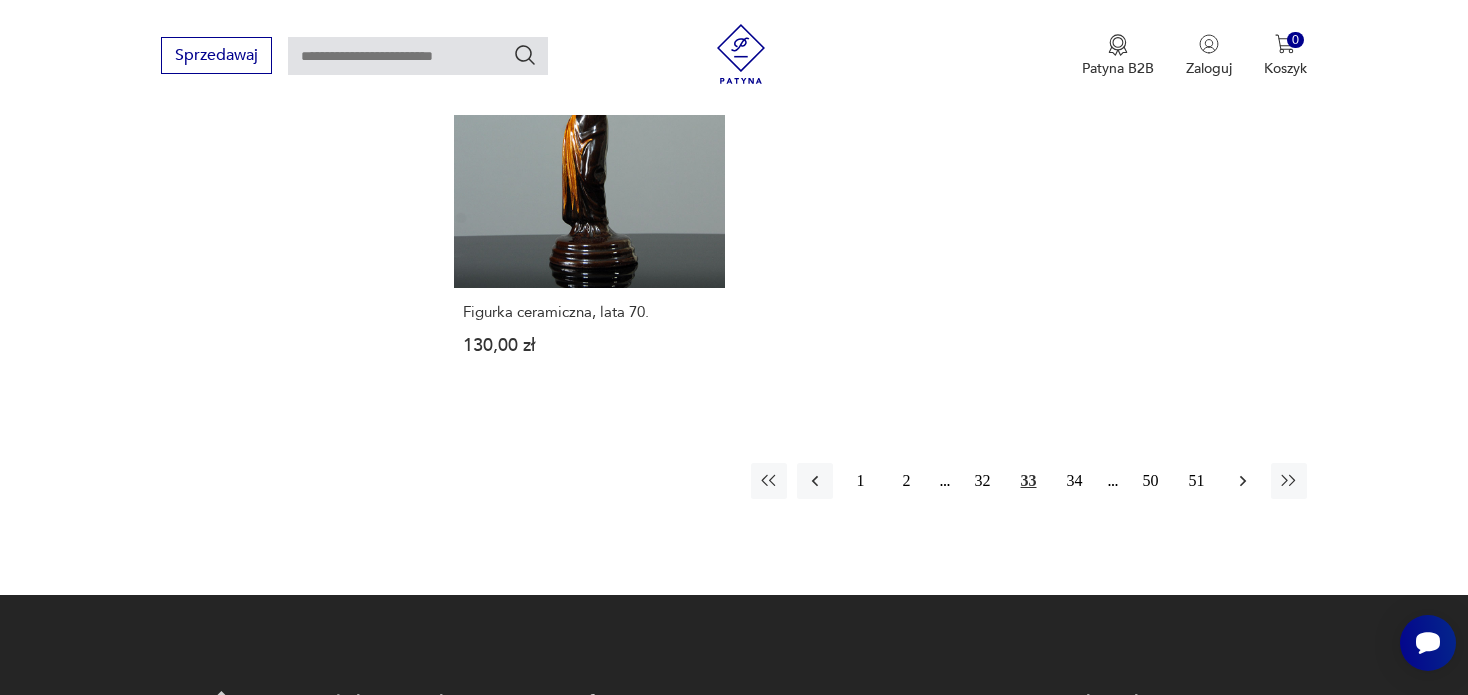 click 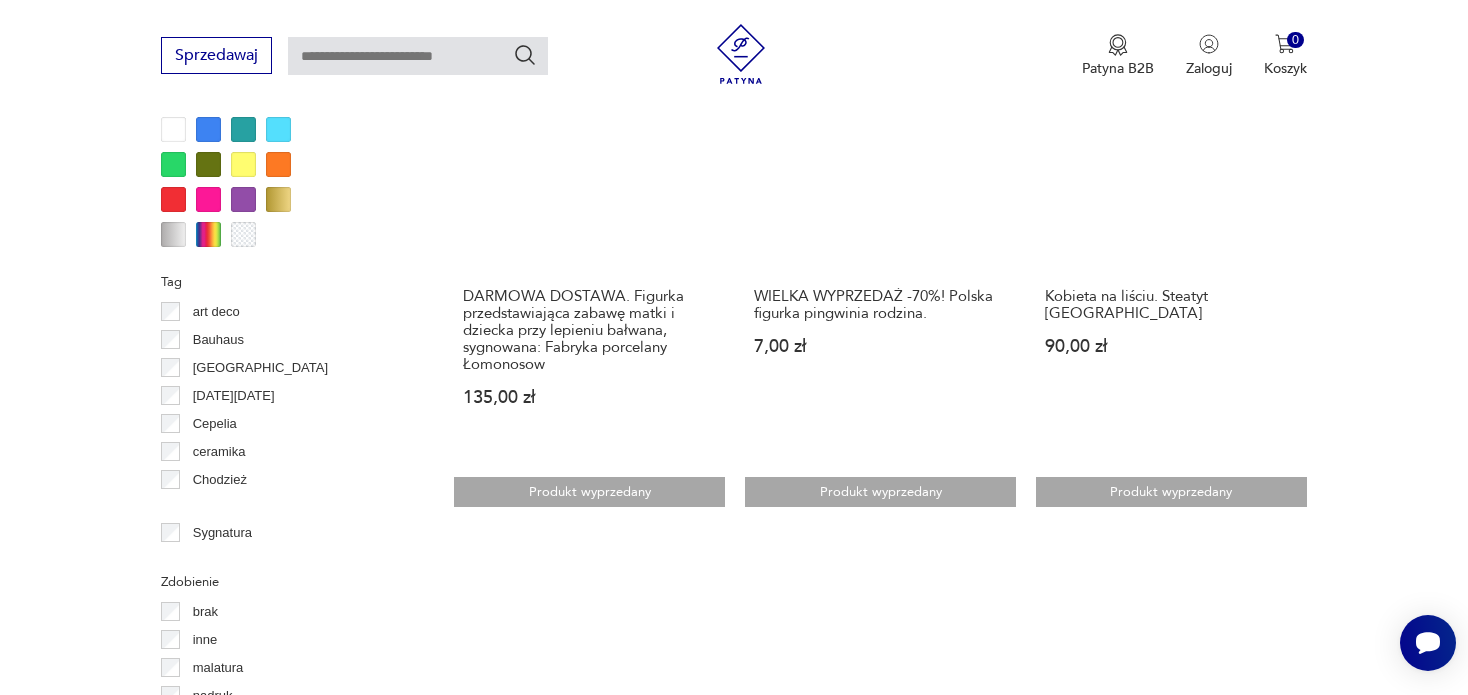 scroll, scrollTop: 1930, scrollLeft: 0, axis: vertical 